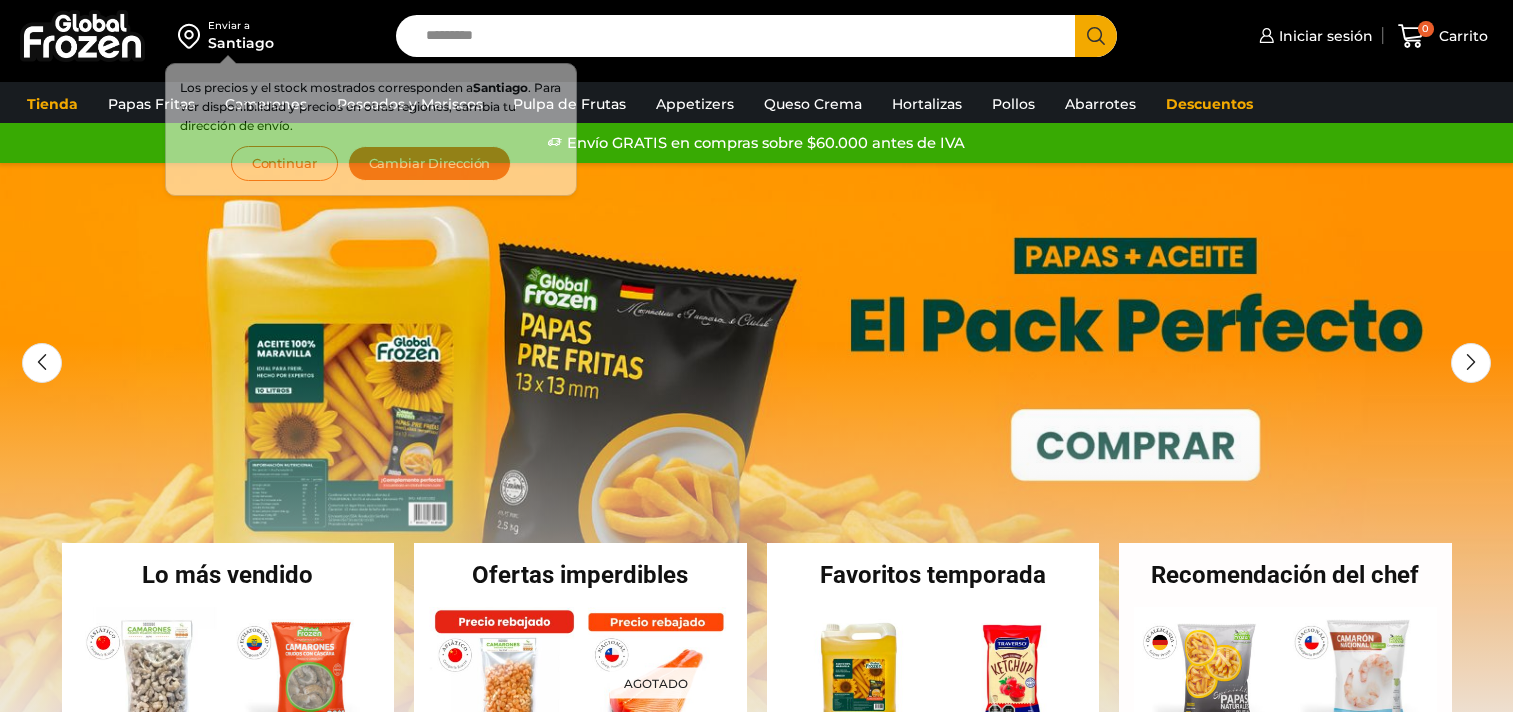 scroll, scrollTop: 0, scrollLeft: 0, axis: both 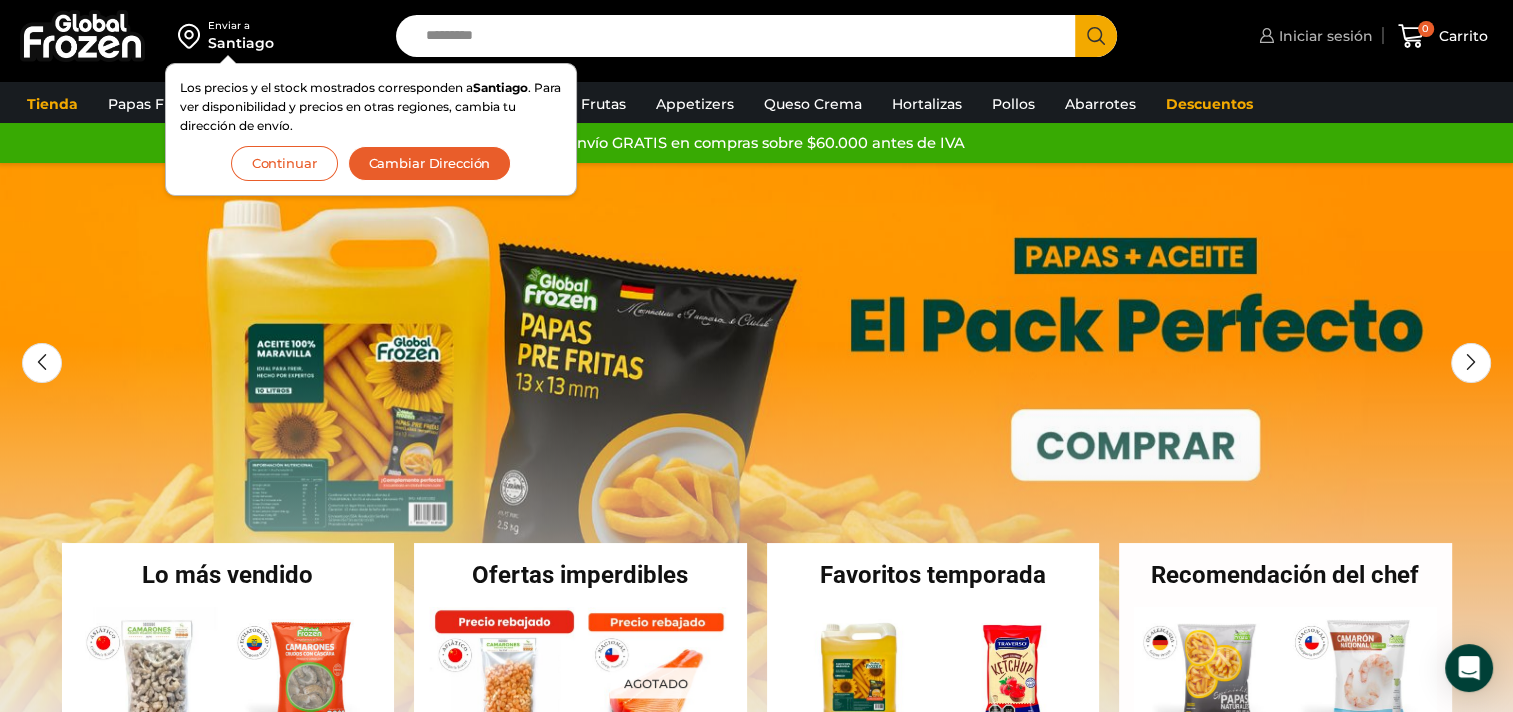 click on "Iniciar sesión" at bounding box center [1323, 36] 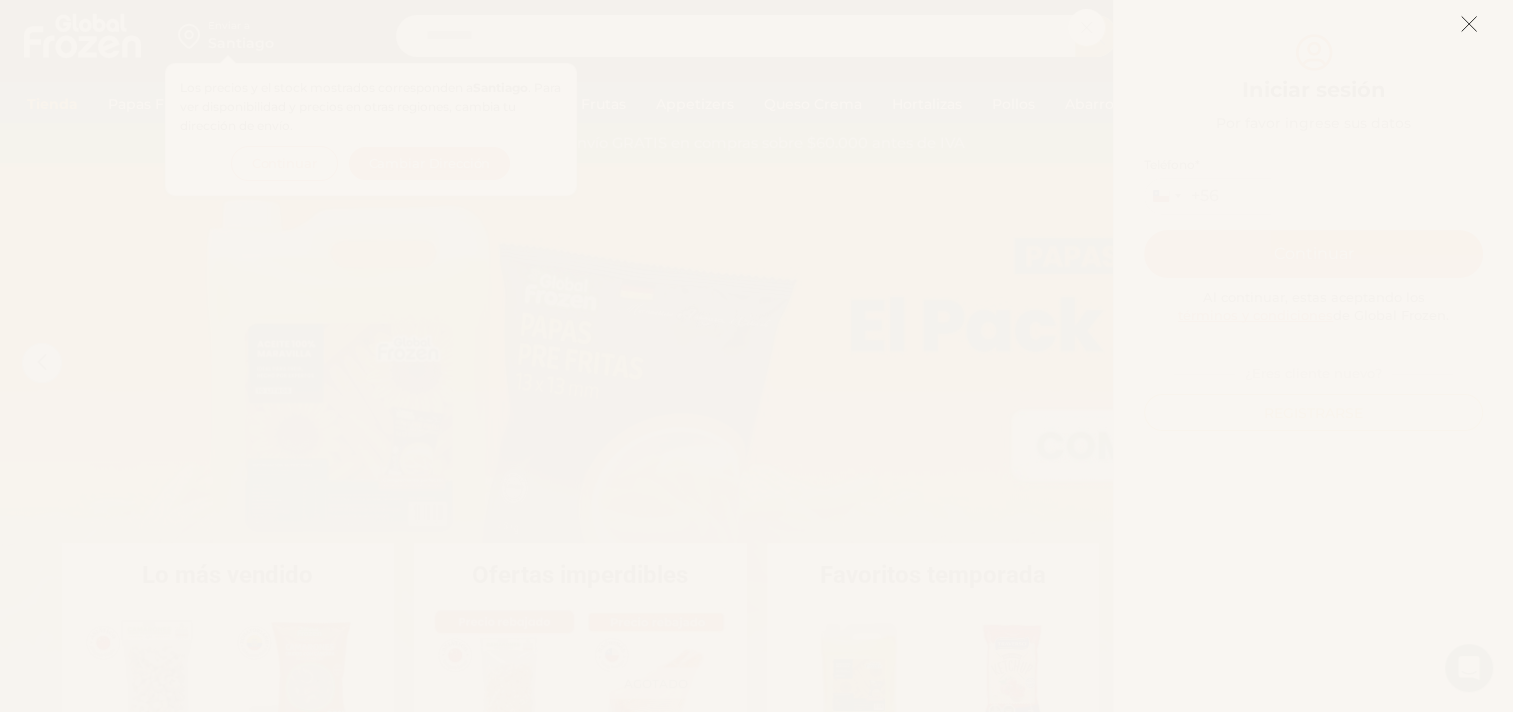 click 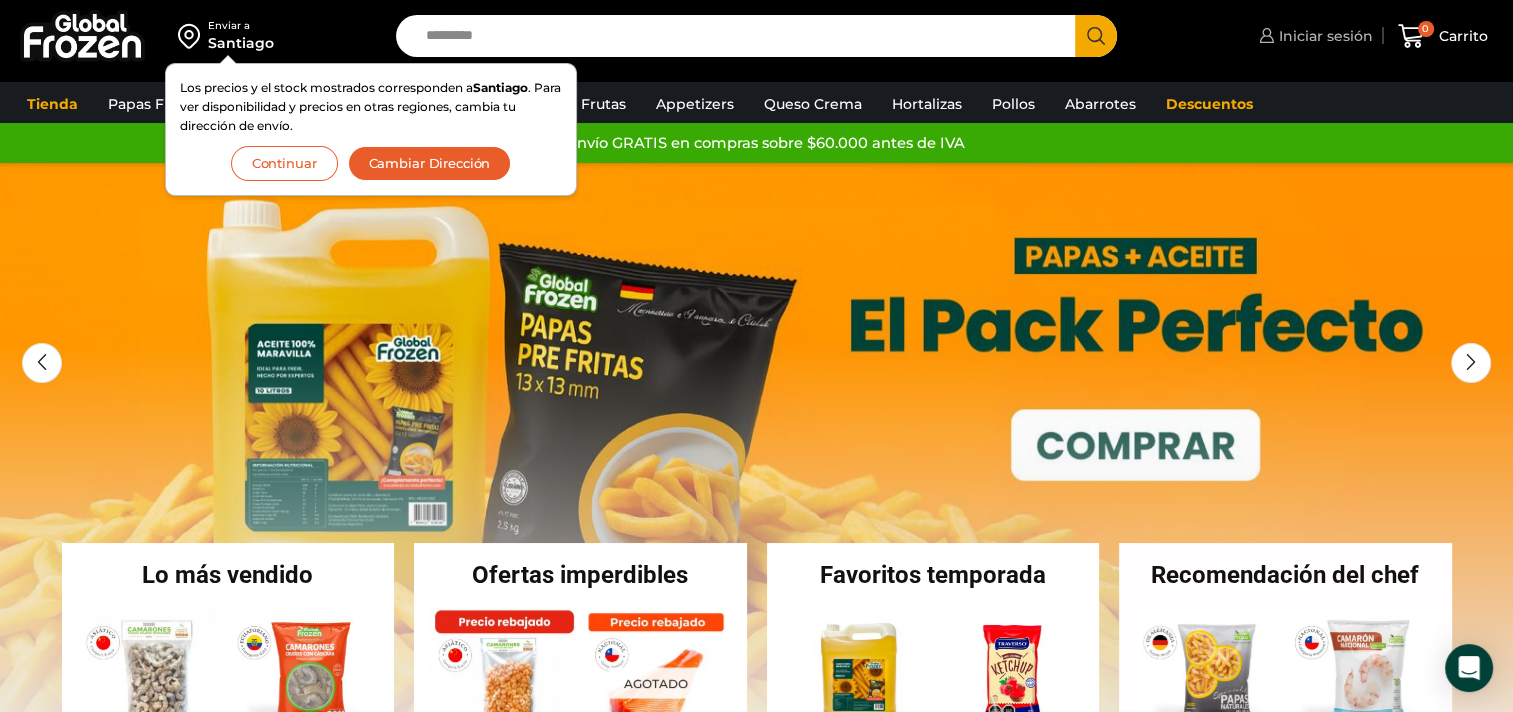 click on "Iniciar sesión" at bounding box center [1323, 36] 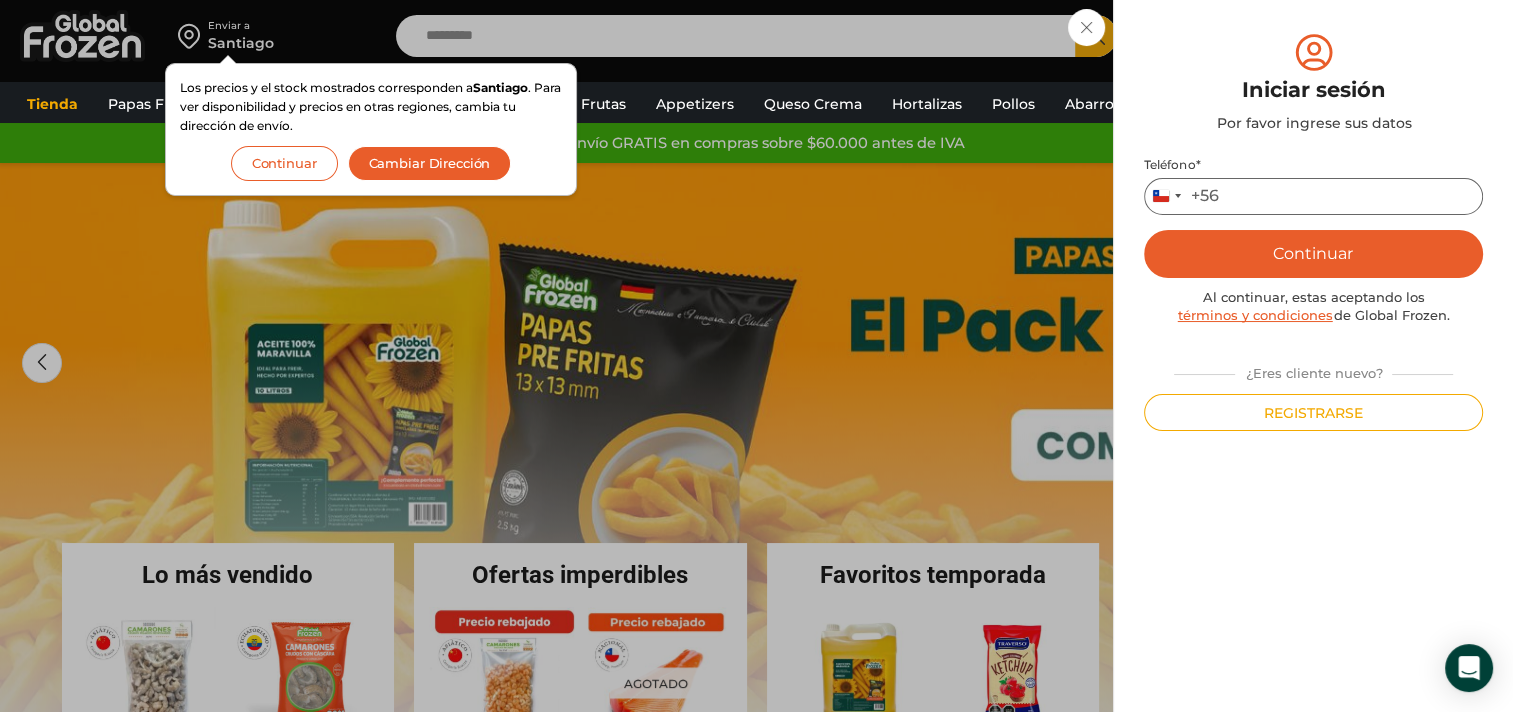 click on "Teléfono
*" at bounding box center [1313, 196] 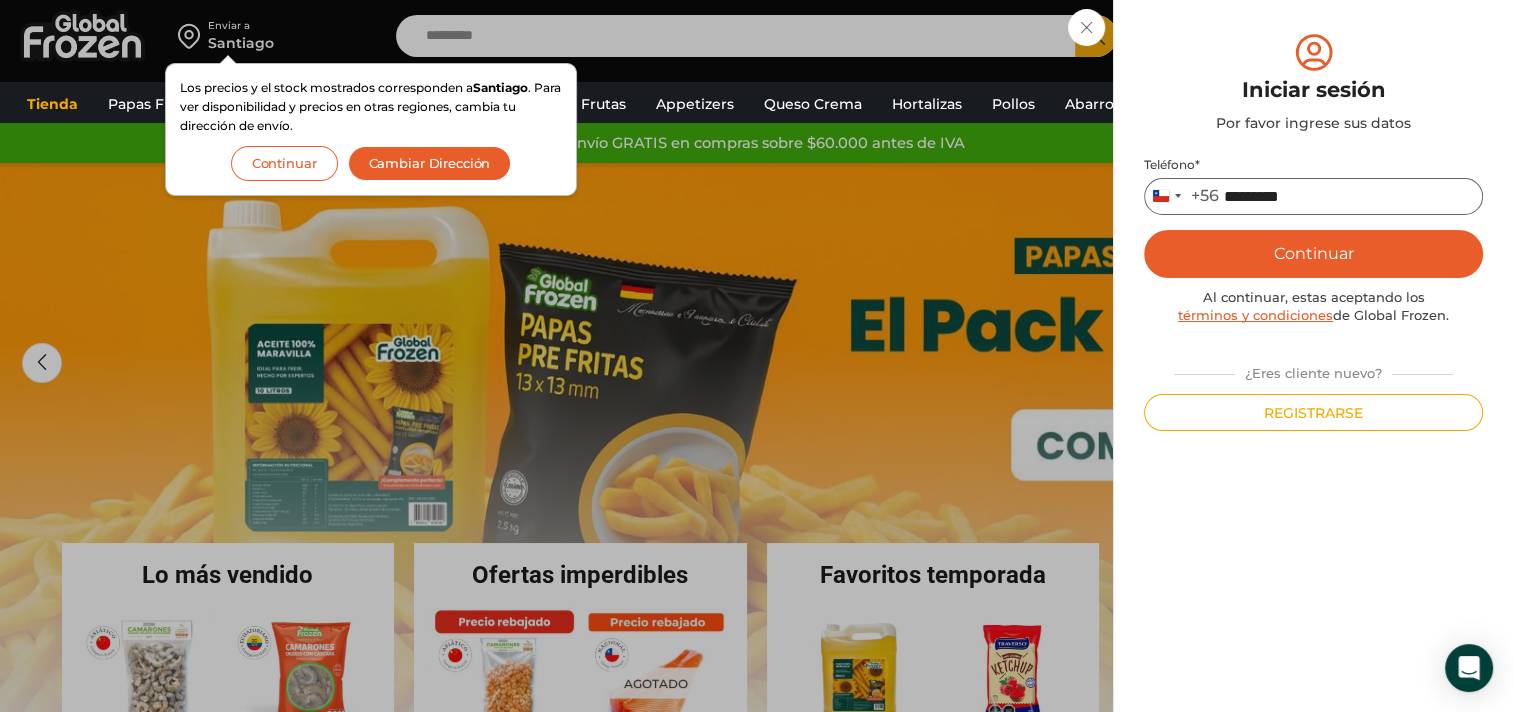 type on "*********" 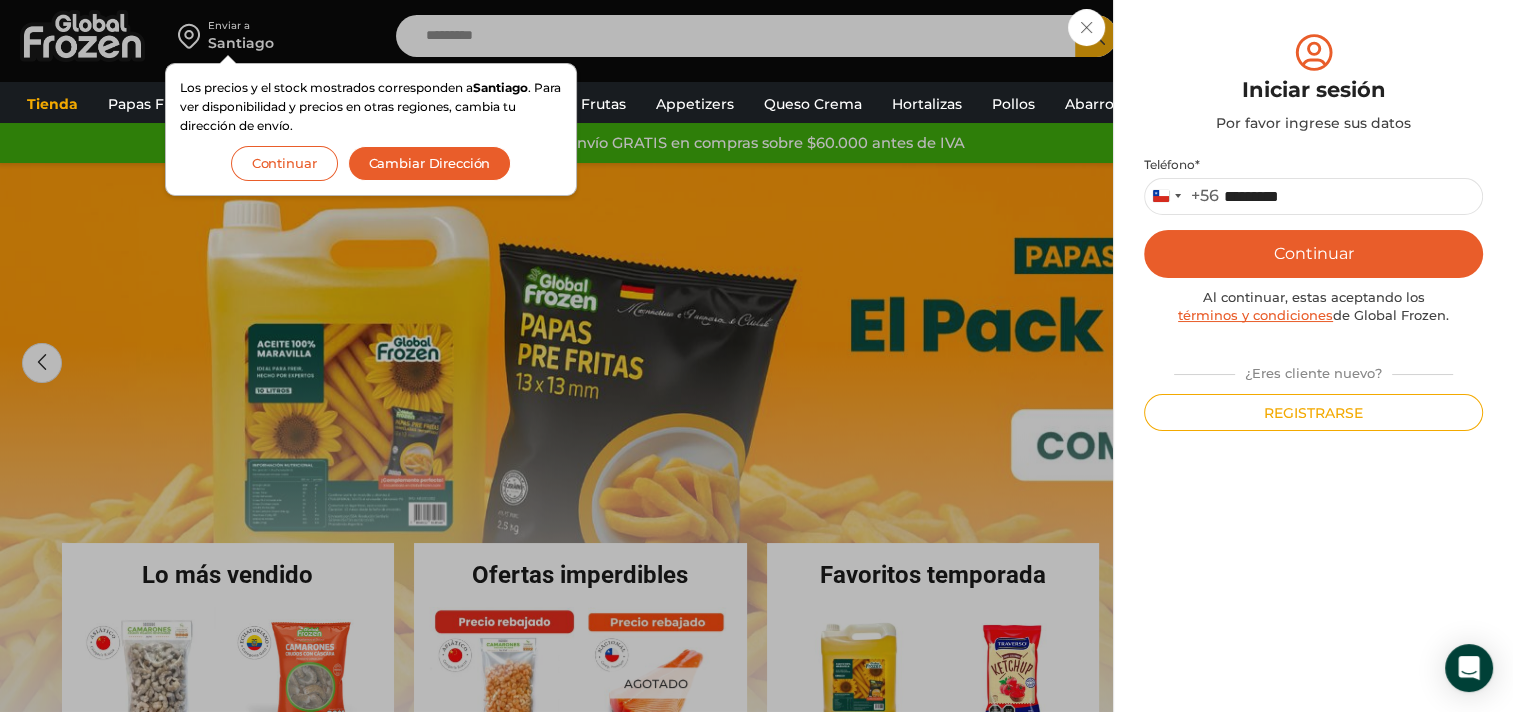 click on "Continuar" at bounding box center (1313, 254) 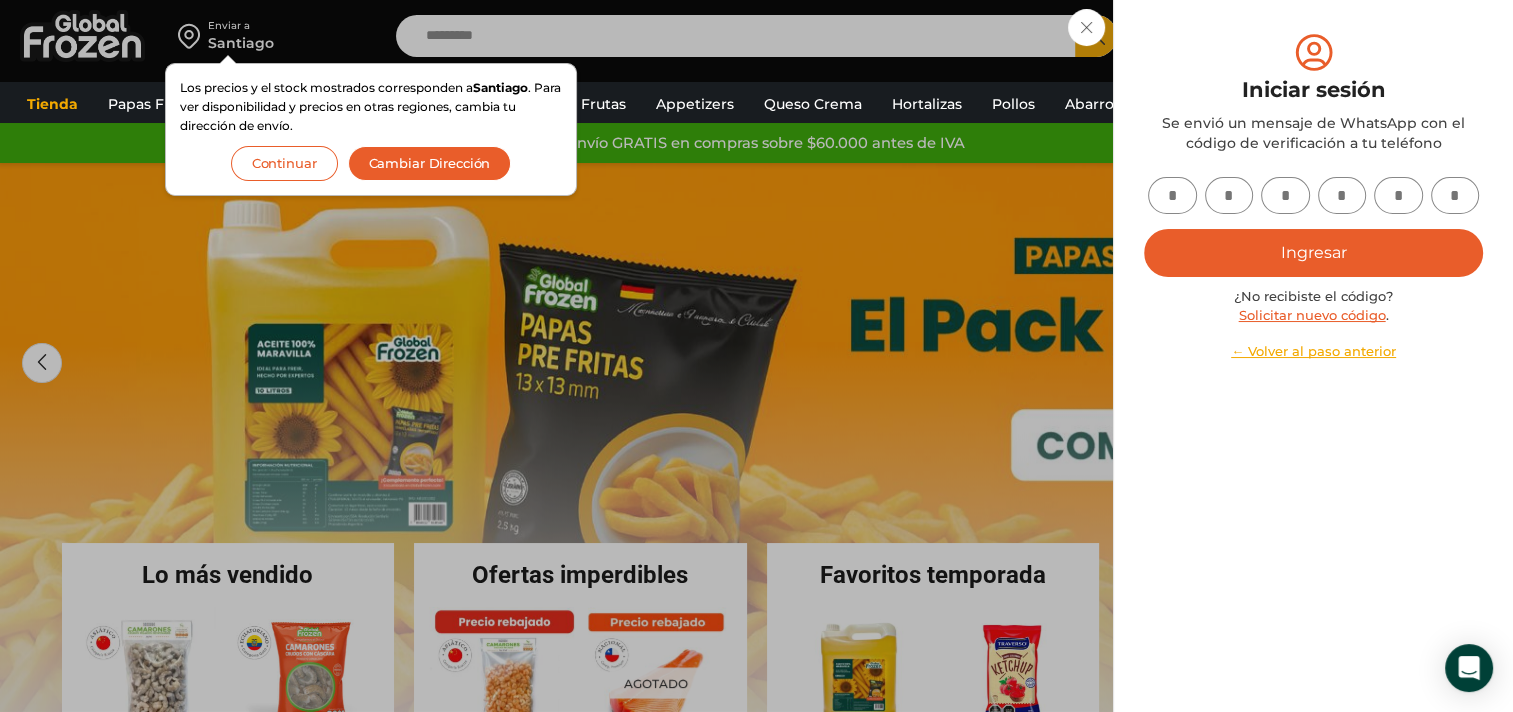 click at bounding box center [1172, 195] 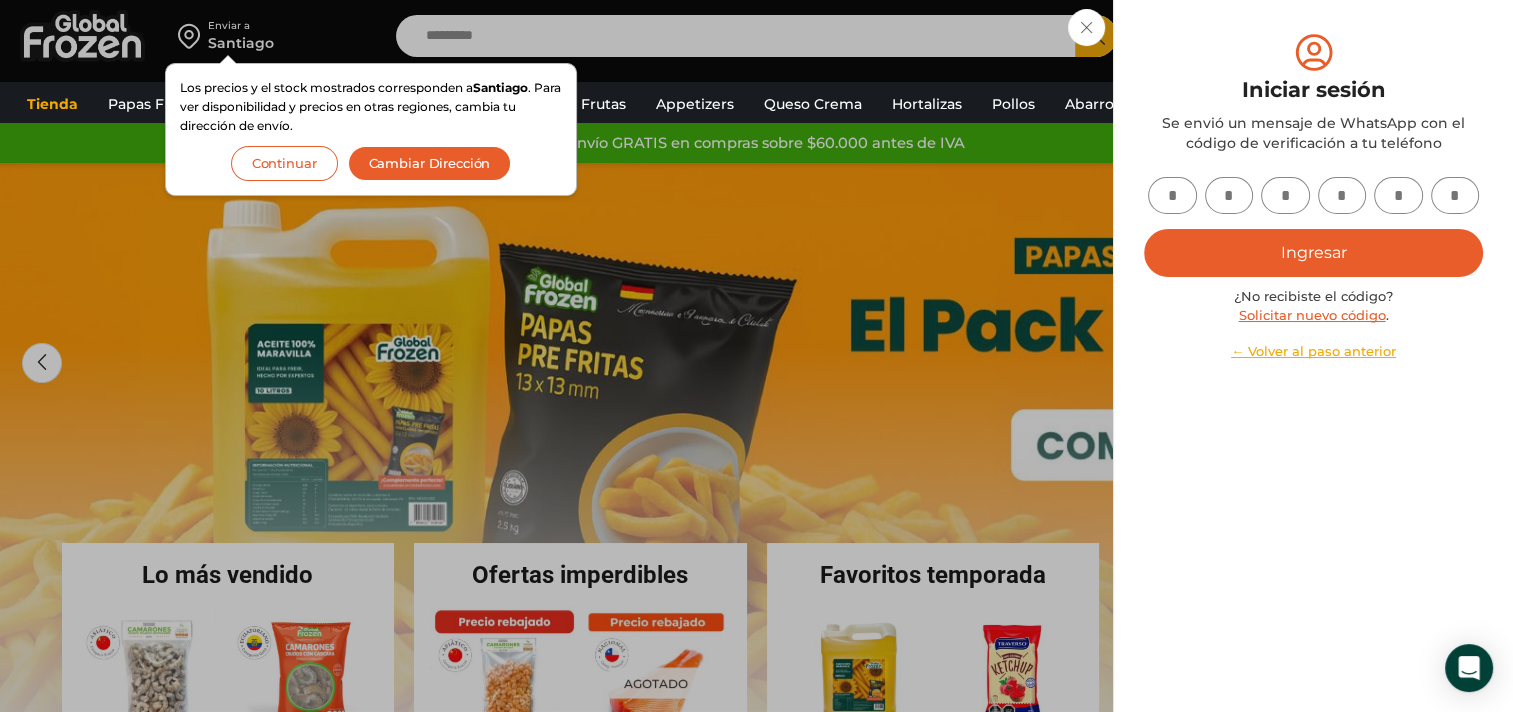 type on "*" 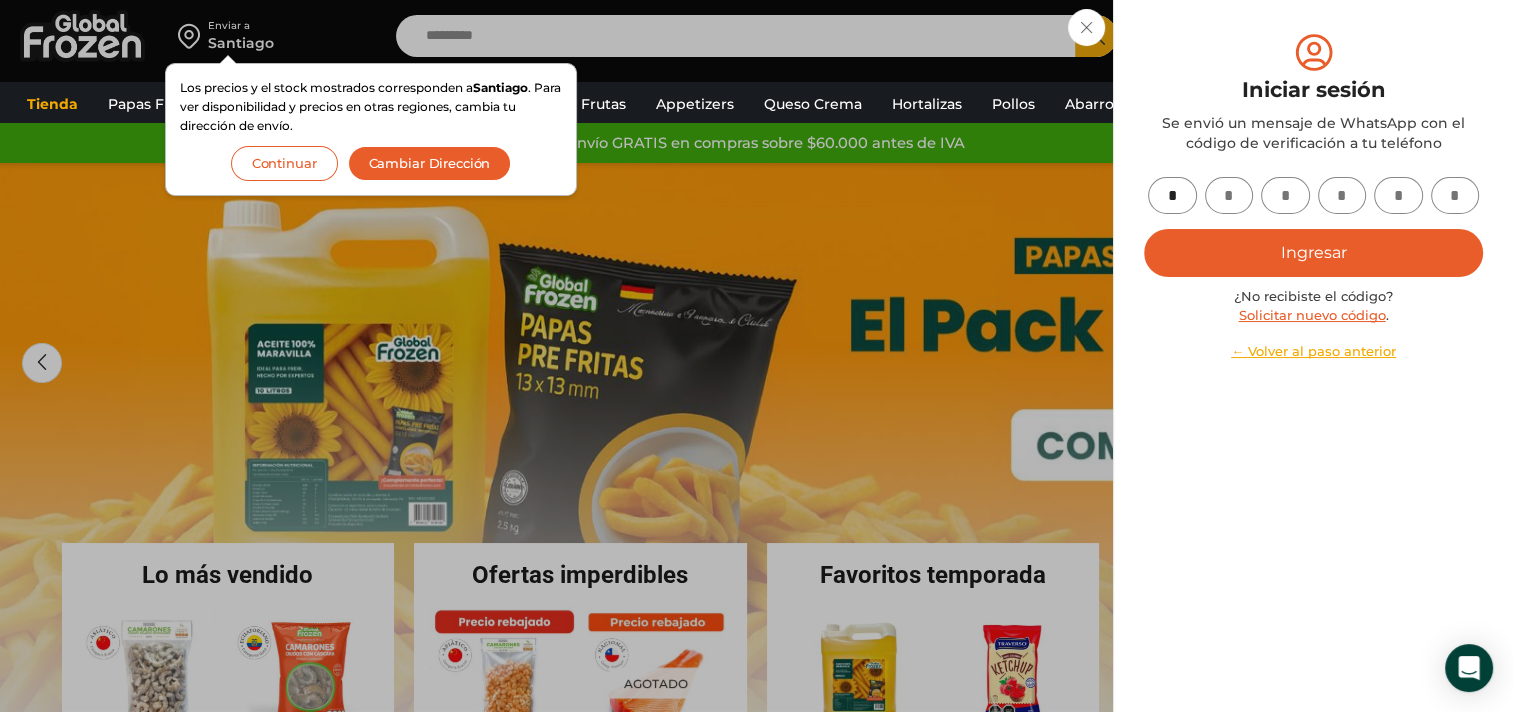 type on "*" 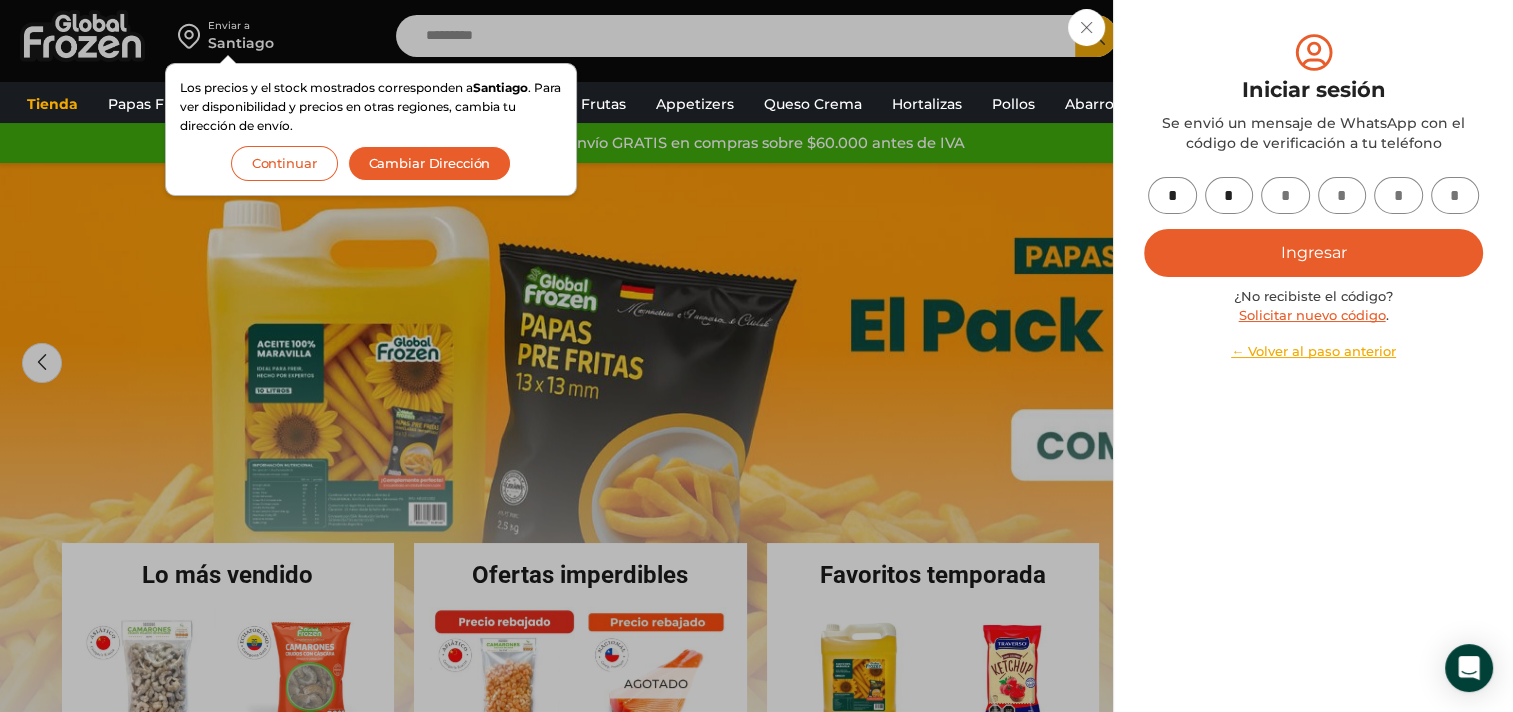 type on "*" 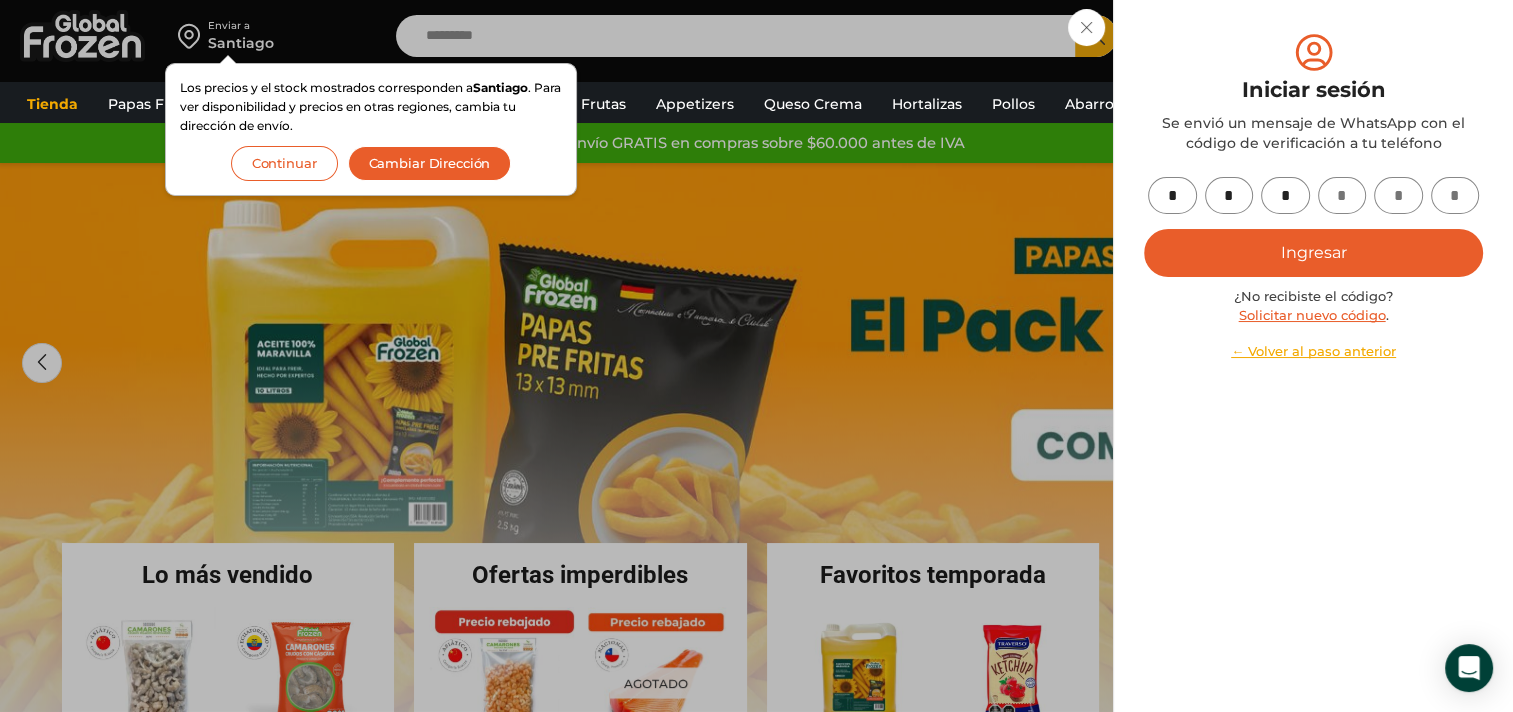 type on "*" 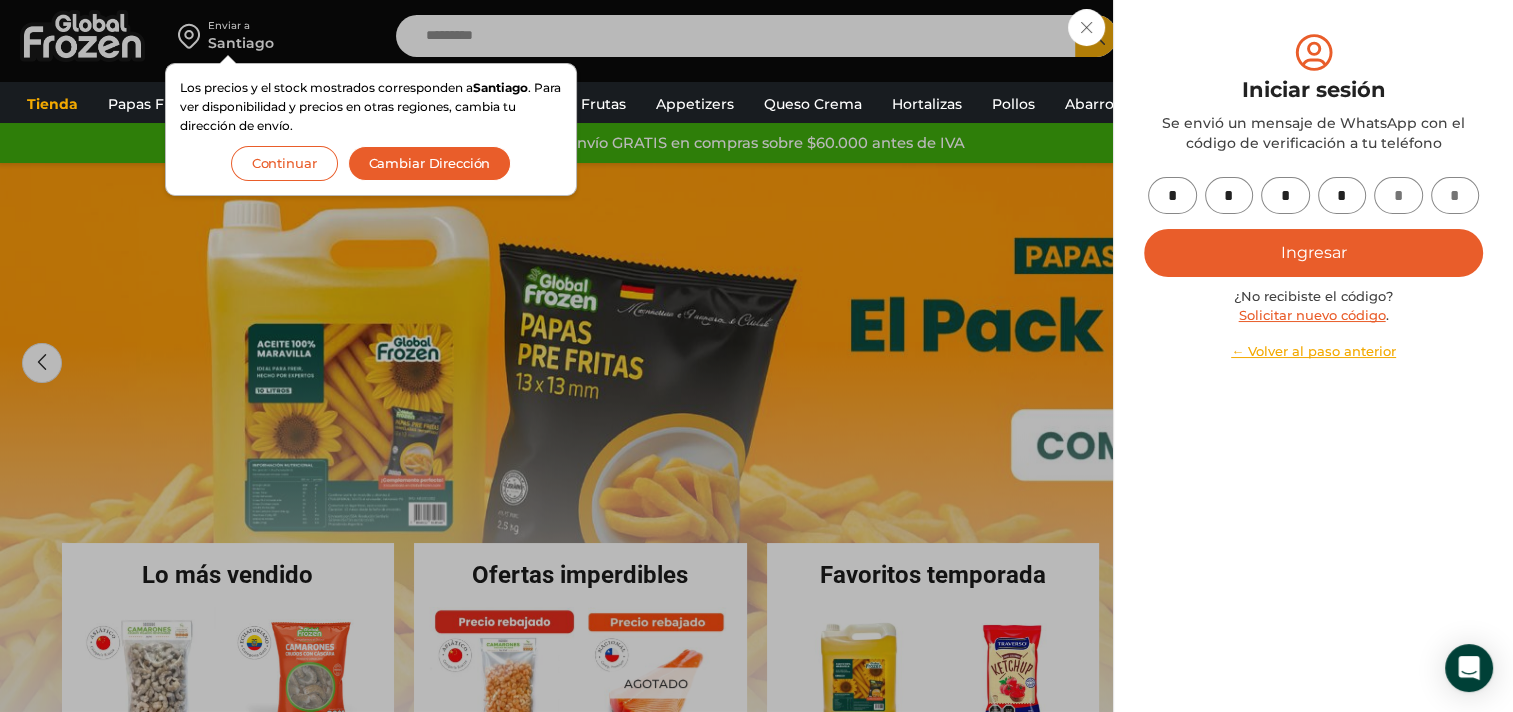 type on "*" 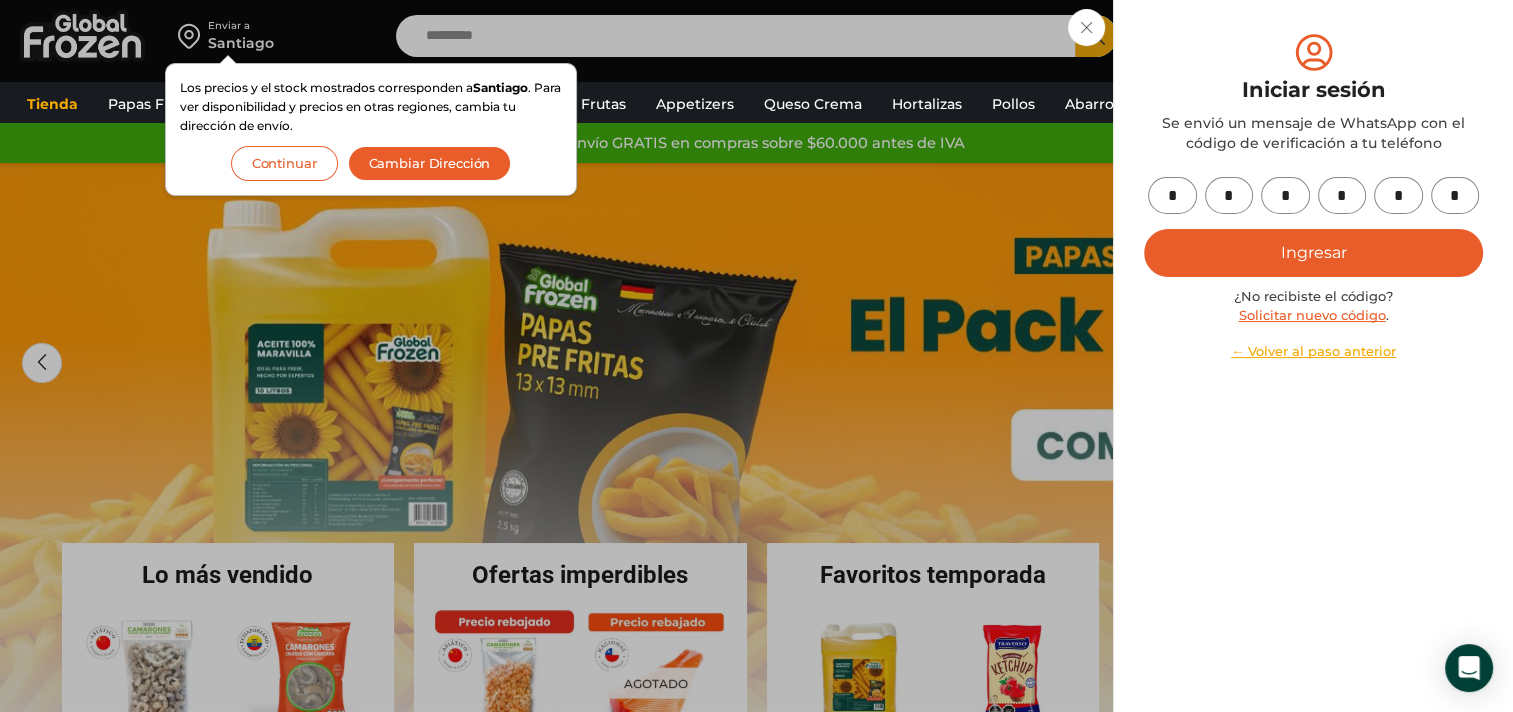 type on "*" 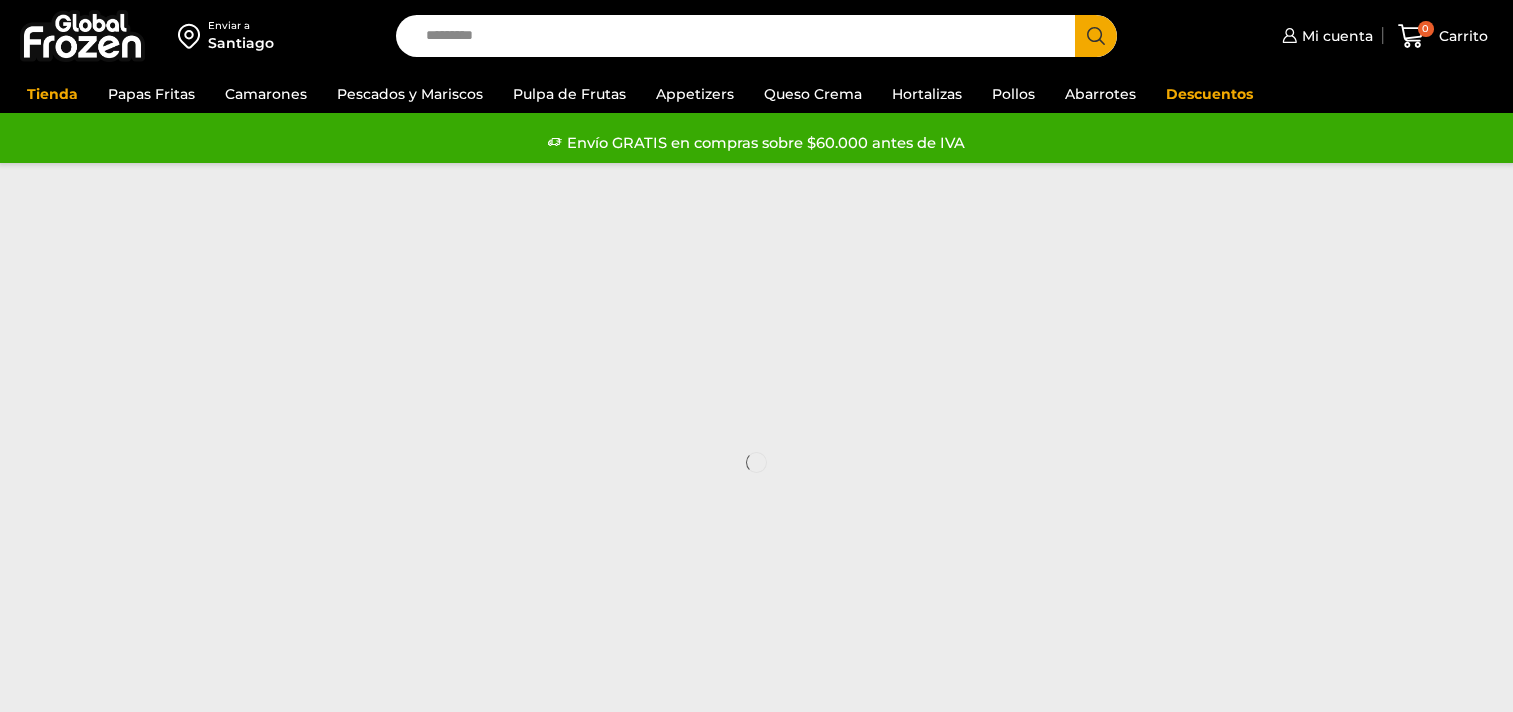scroll, scrollTop: 0, scrollLeft: 0, axis: both 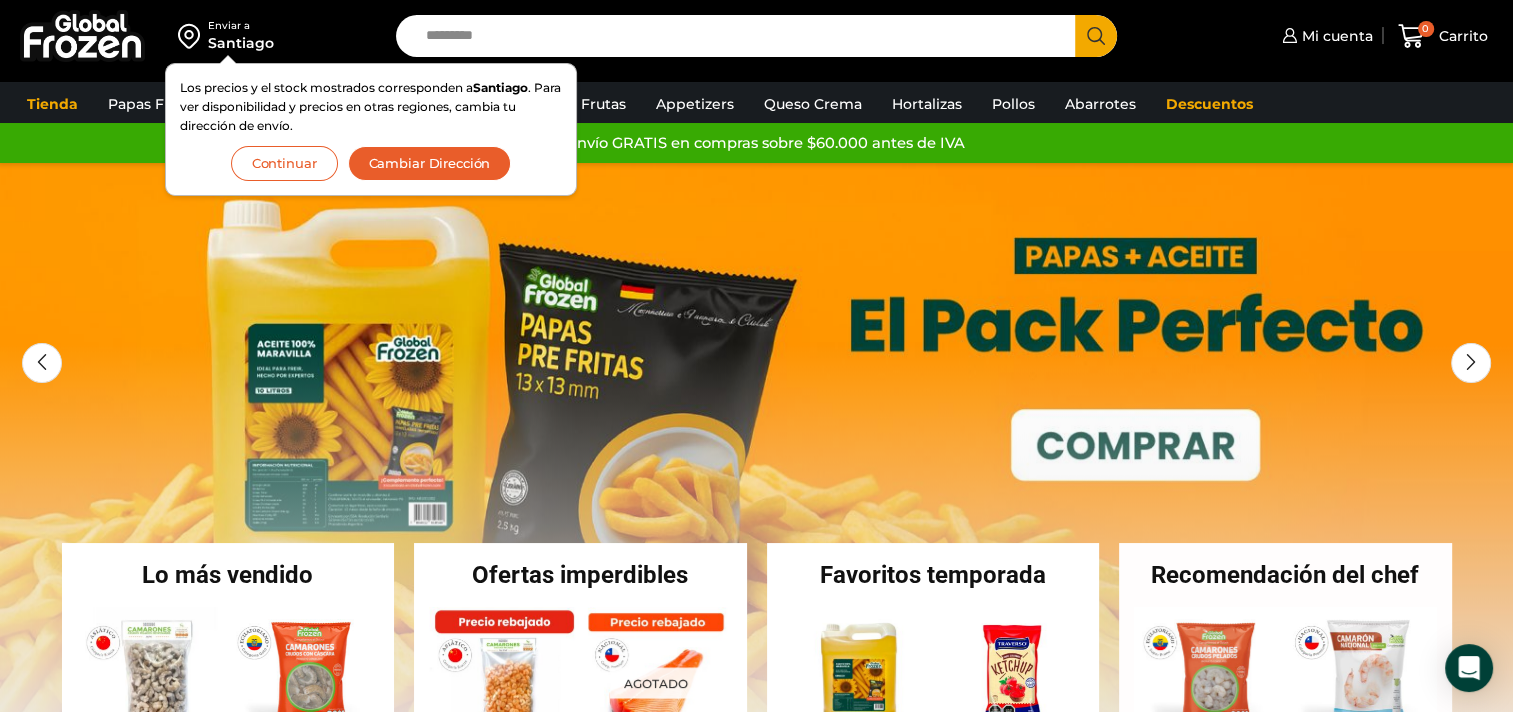 click on "Continuar" at bounding box center [284, 163] 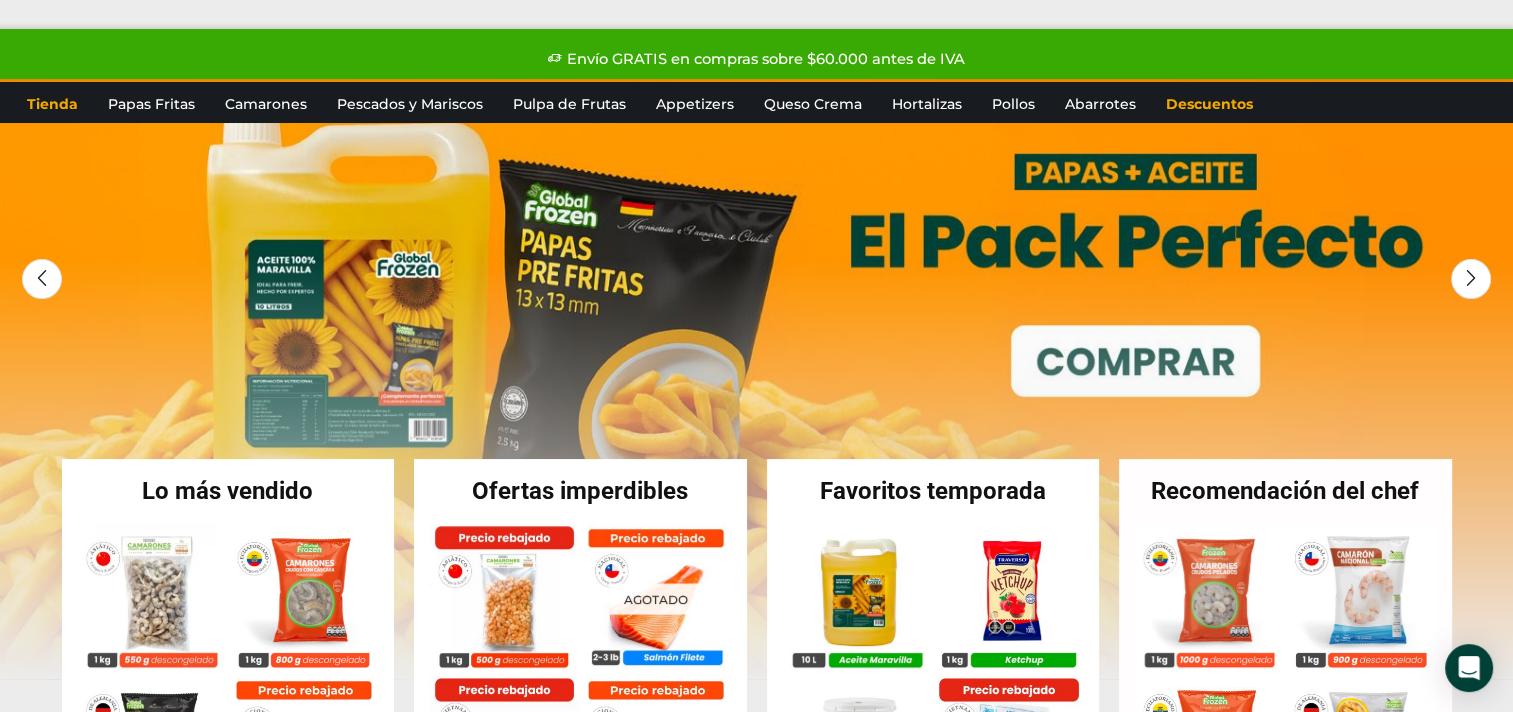 scroll, scrollTop: 0, scrollLeft: 0, axis: both 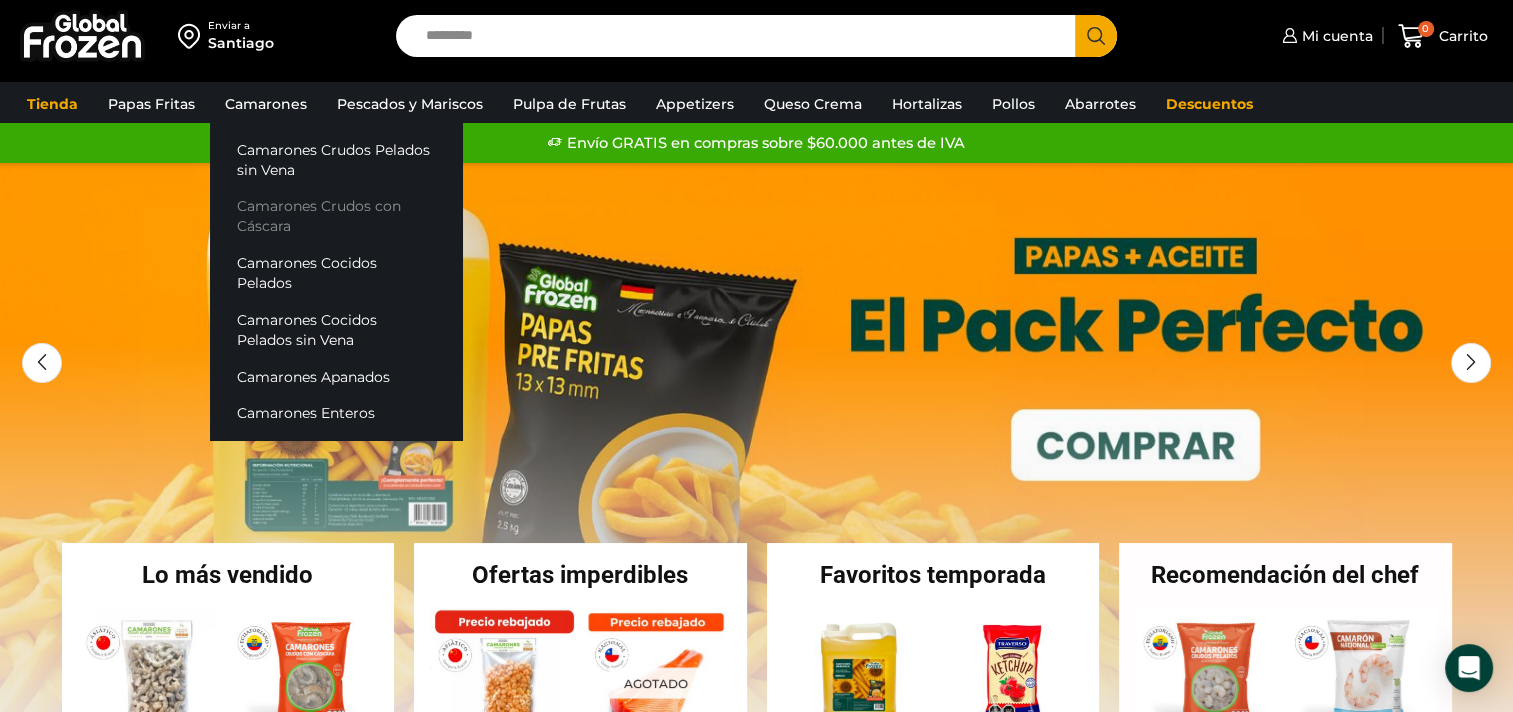 click on "Camarones Crudos con Cáscara" at bounding box center [336, 216] 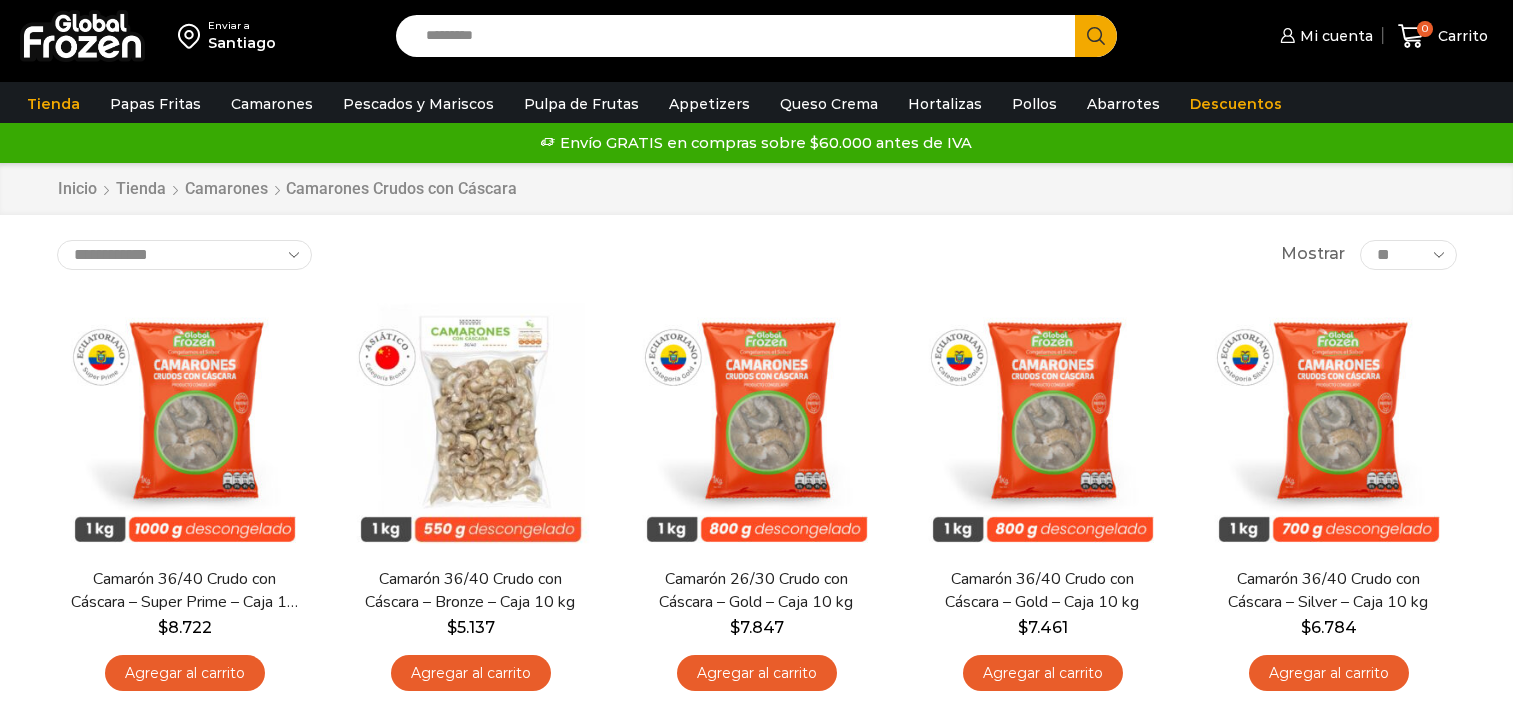 scroll, scrollTop: 0, scrollLeft: 0, axis: both 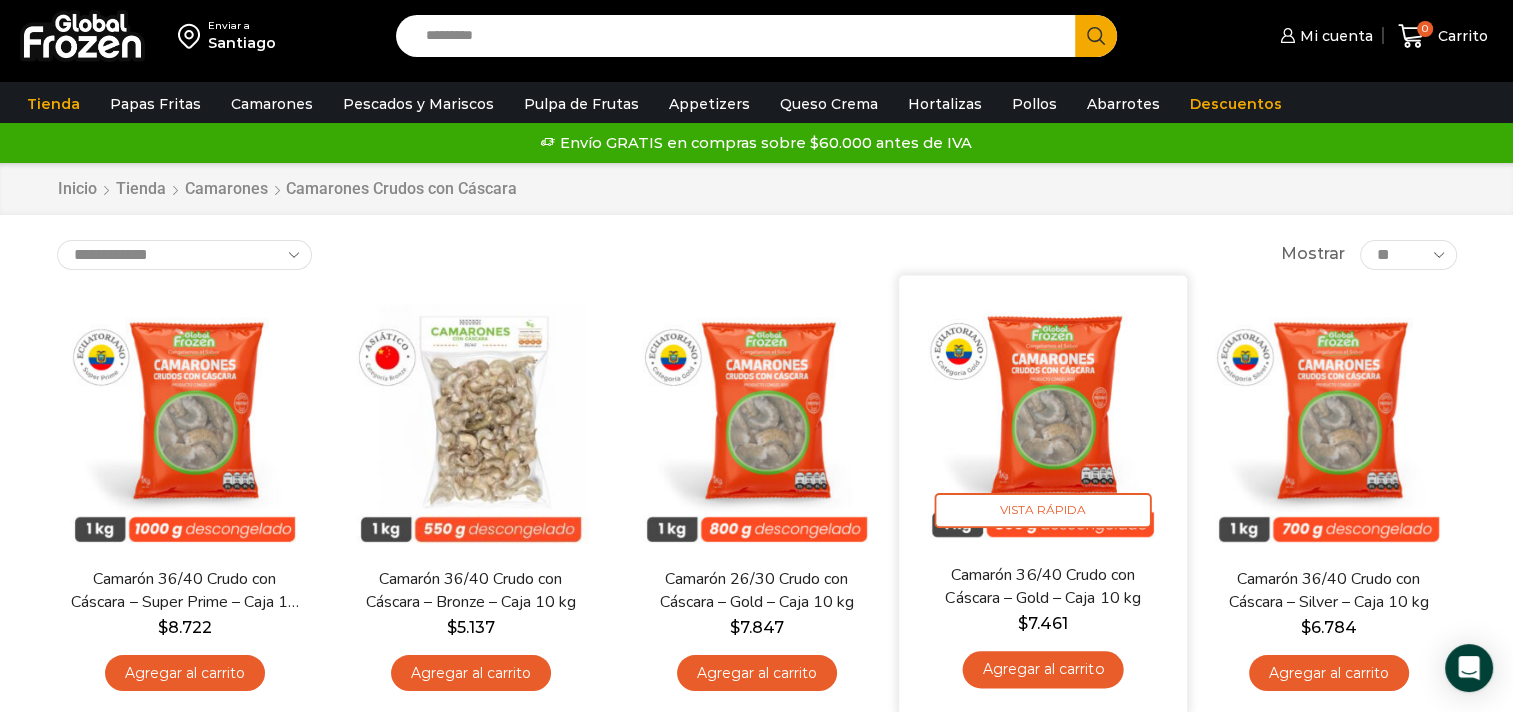 click at bounding box center [1043, 419] 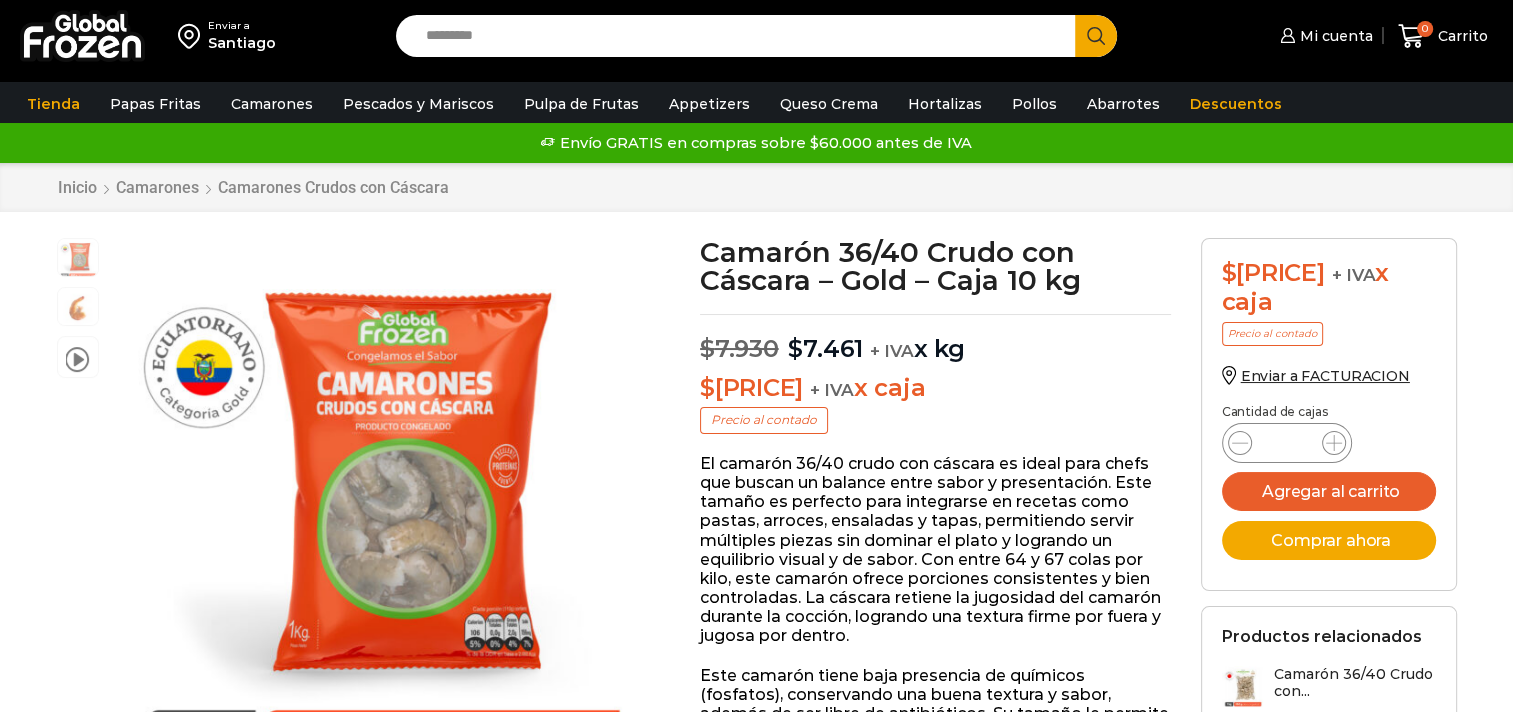 scroll, scrollTop: 0, scrollLeft: 0, axis: both 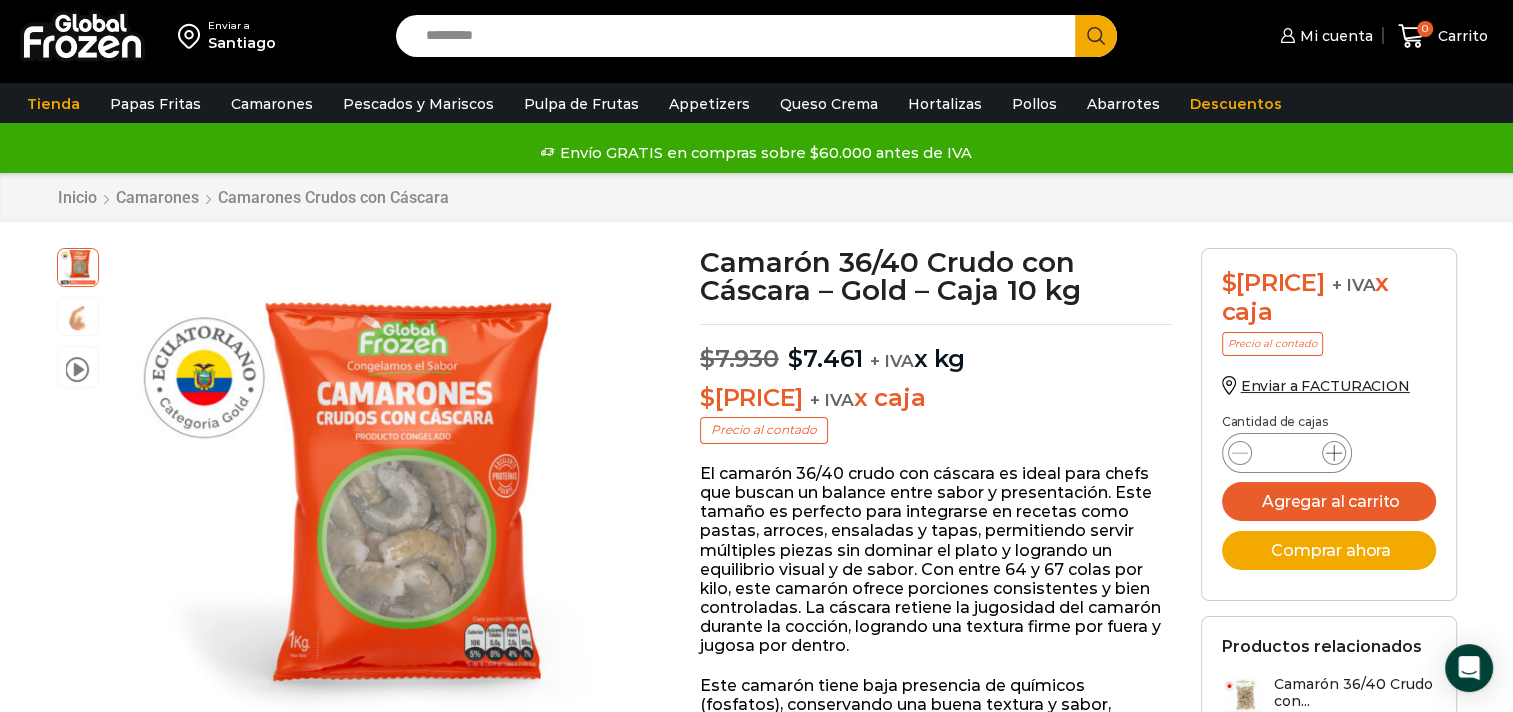 click 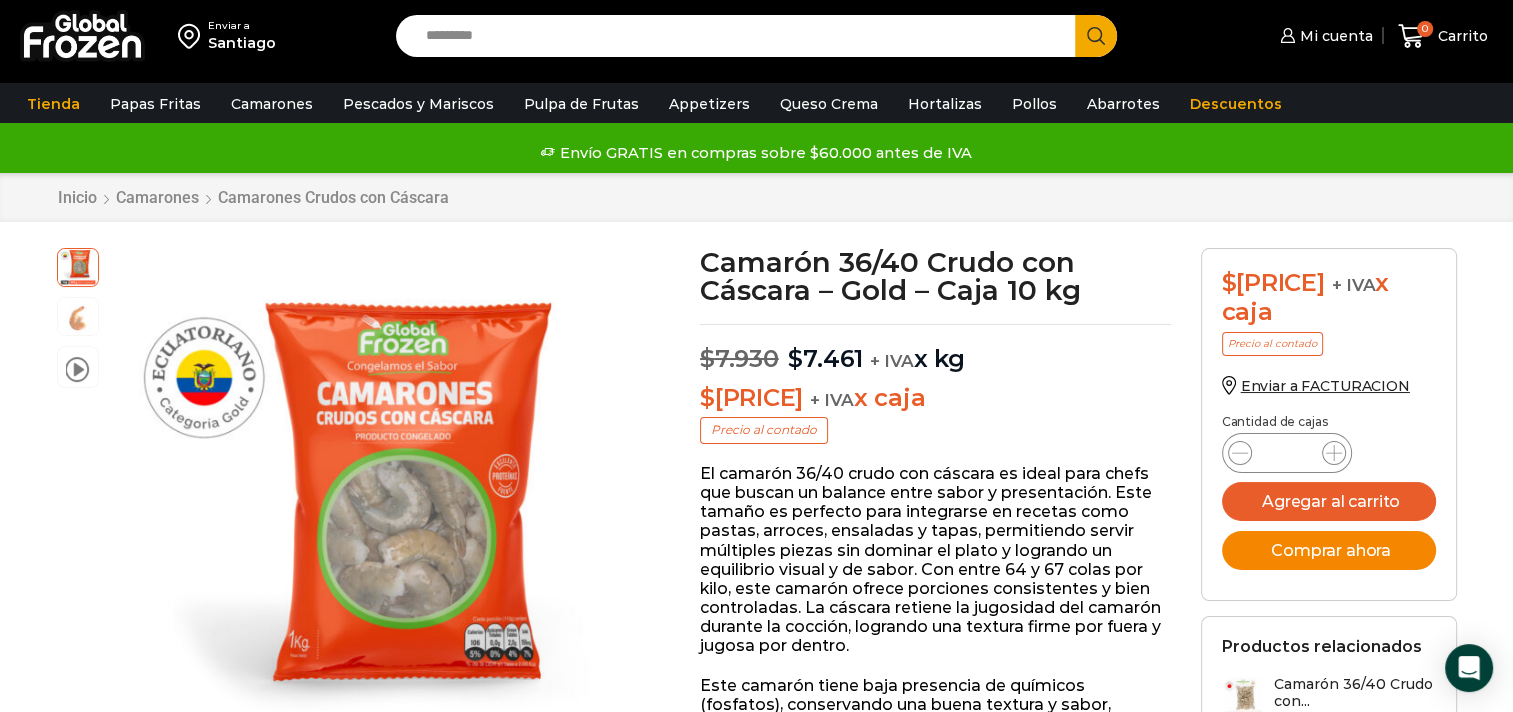 click on "Comprar ahora" at bounding box center (1329, 550) 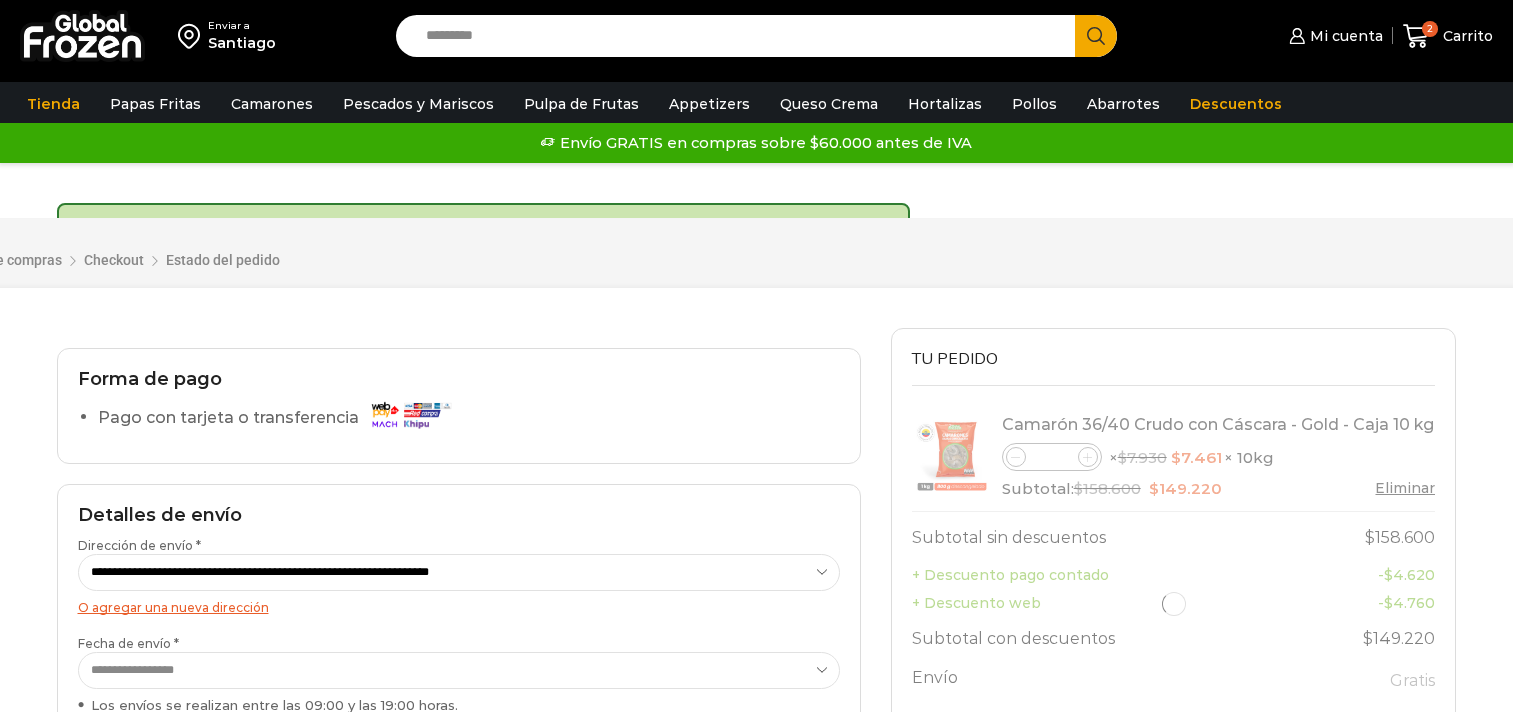 scroll, scrollTop: 0, scrollLeft: 0, axis: both 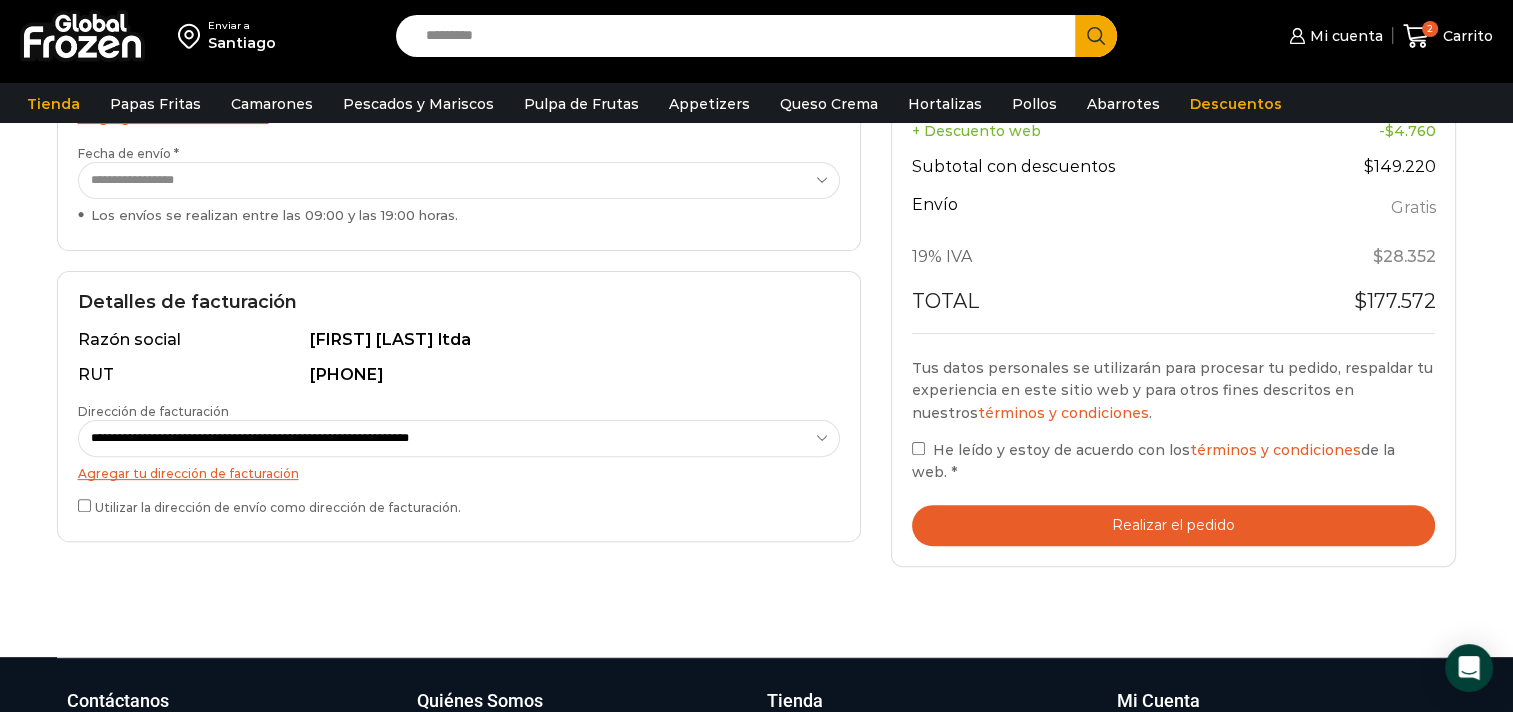 click on "Realizar el pedido" at bounding box center (1174, 525) 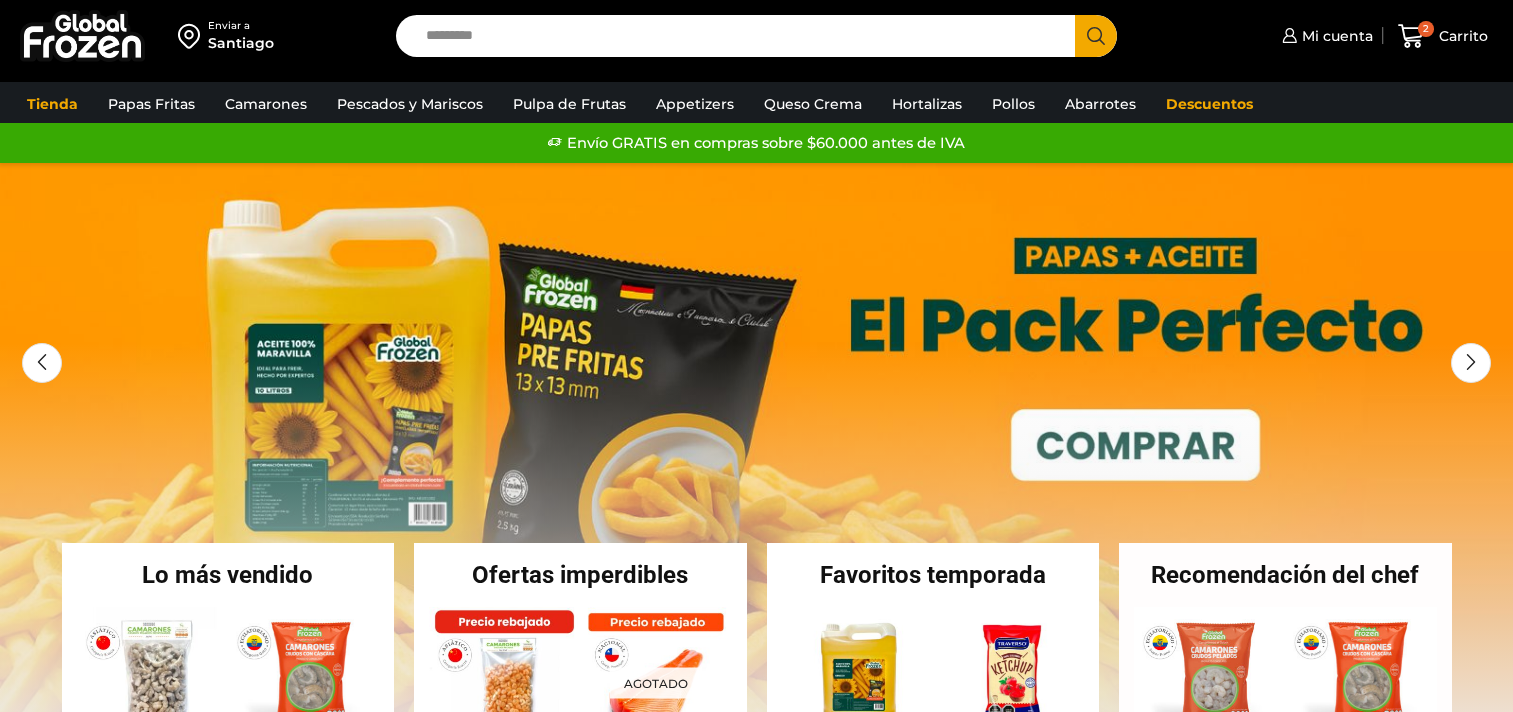 scroll, scrollTop: 0, scrollLeft: 0, axis: both 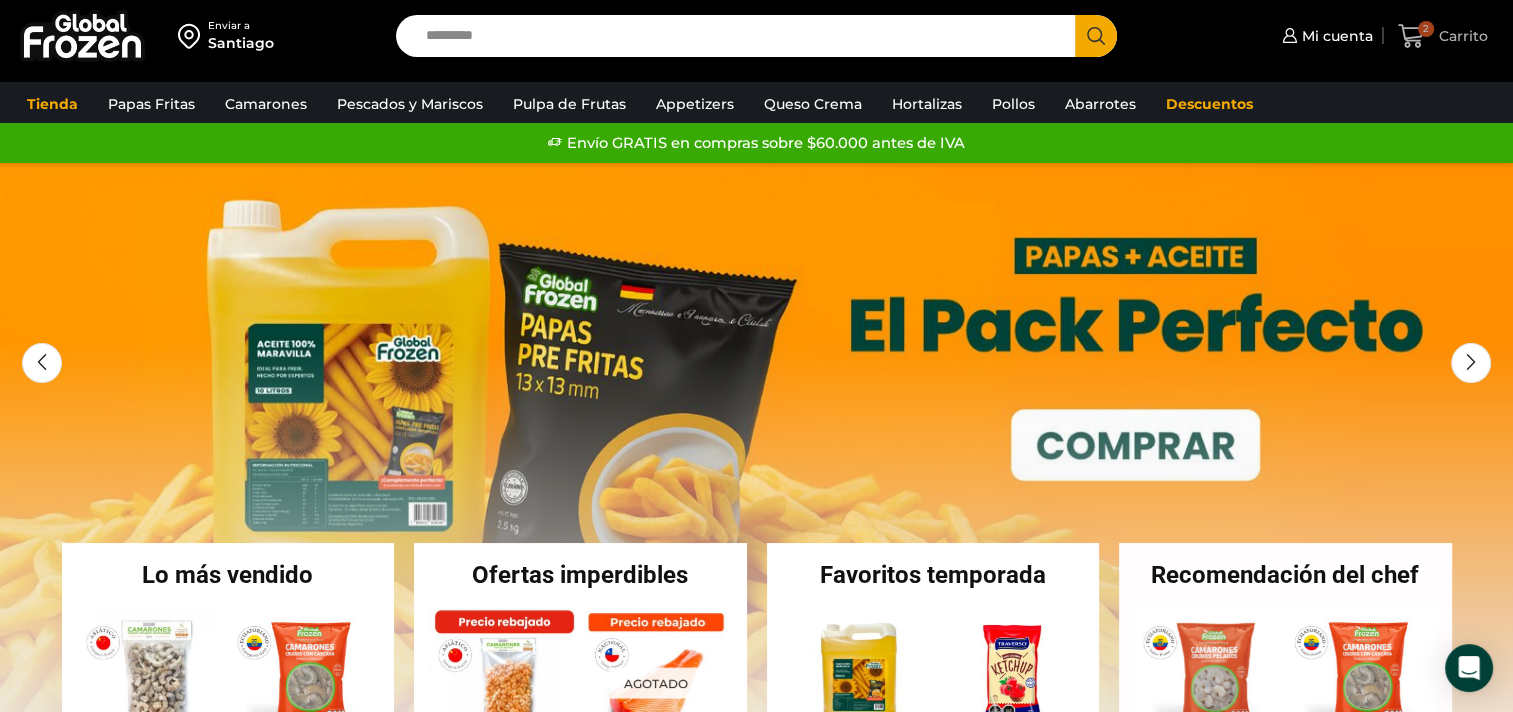 click on "Carrito" at bounding box center (1461, 36) 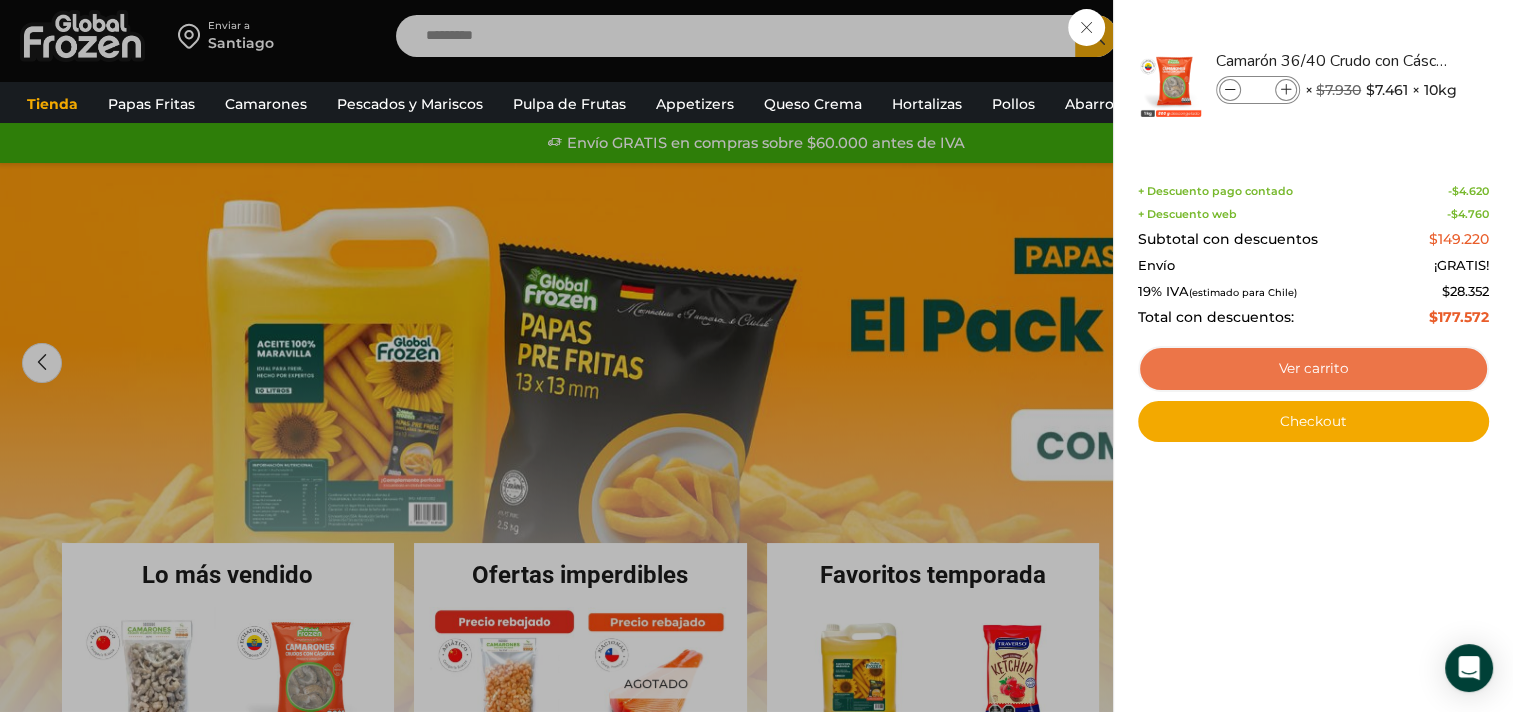 click on "Ver carrito" at bounding box center (1313, 369) 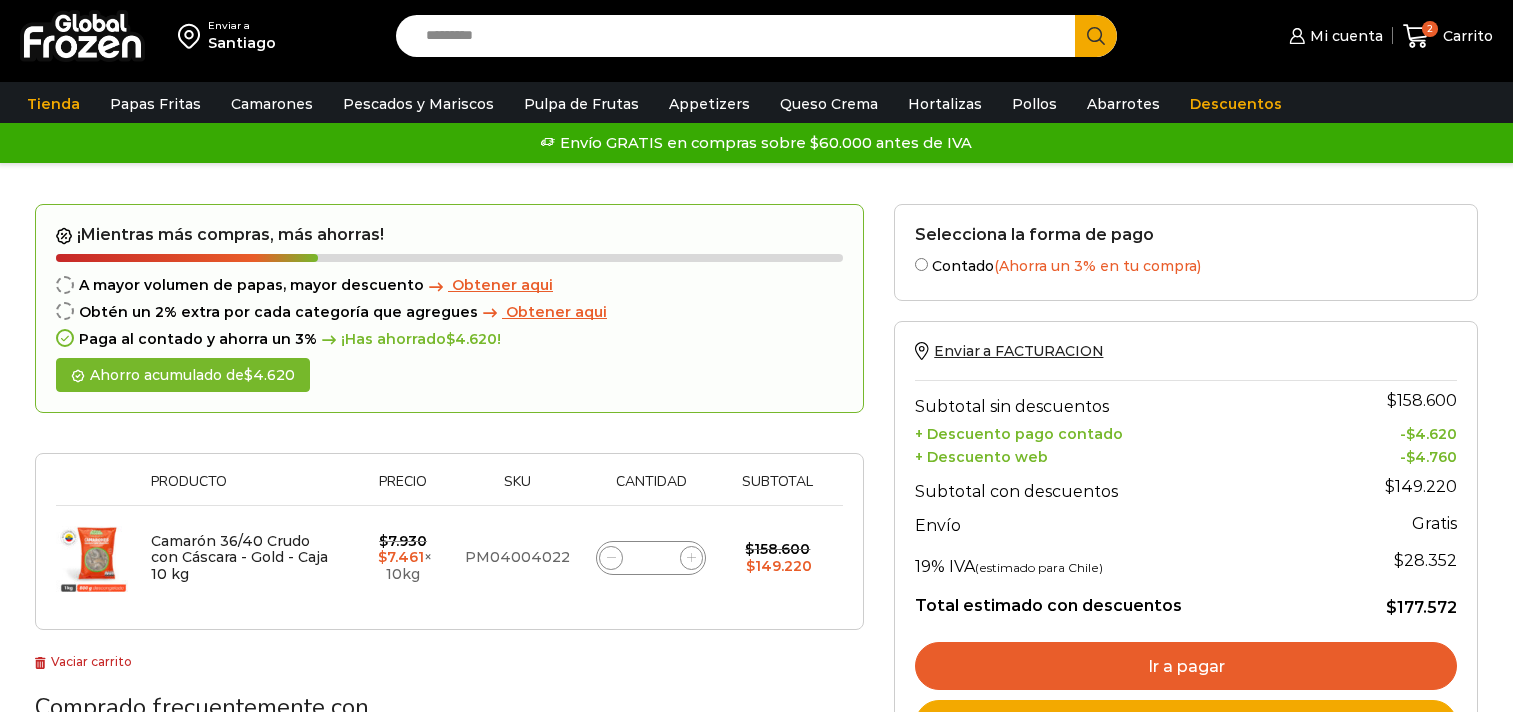 scroll, scrollTop: 0, scrollLeft: 0, axis: both 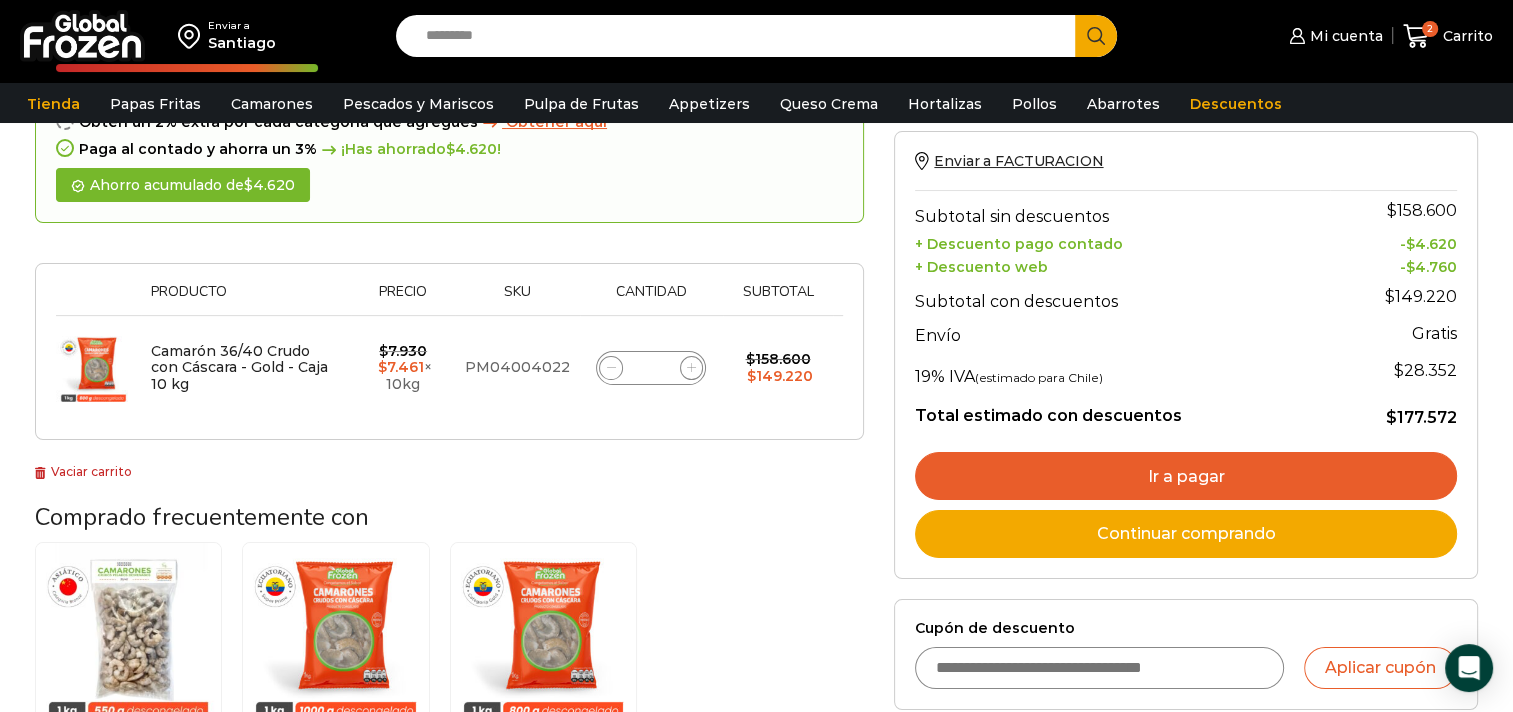 click on "Ir a pagar" at bounding box center (1186, 476) 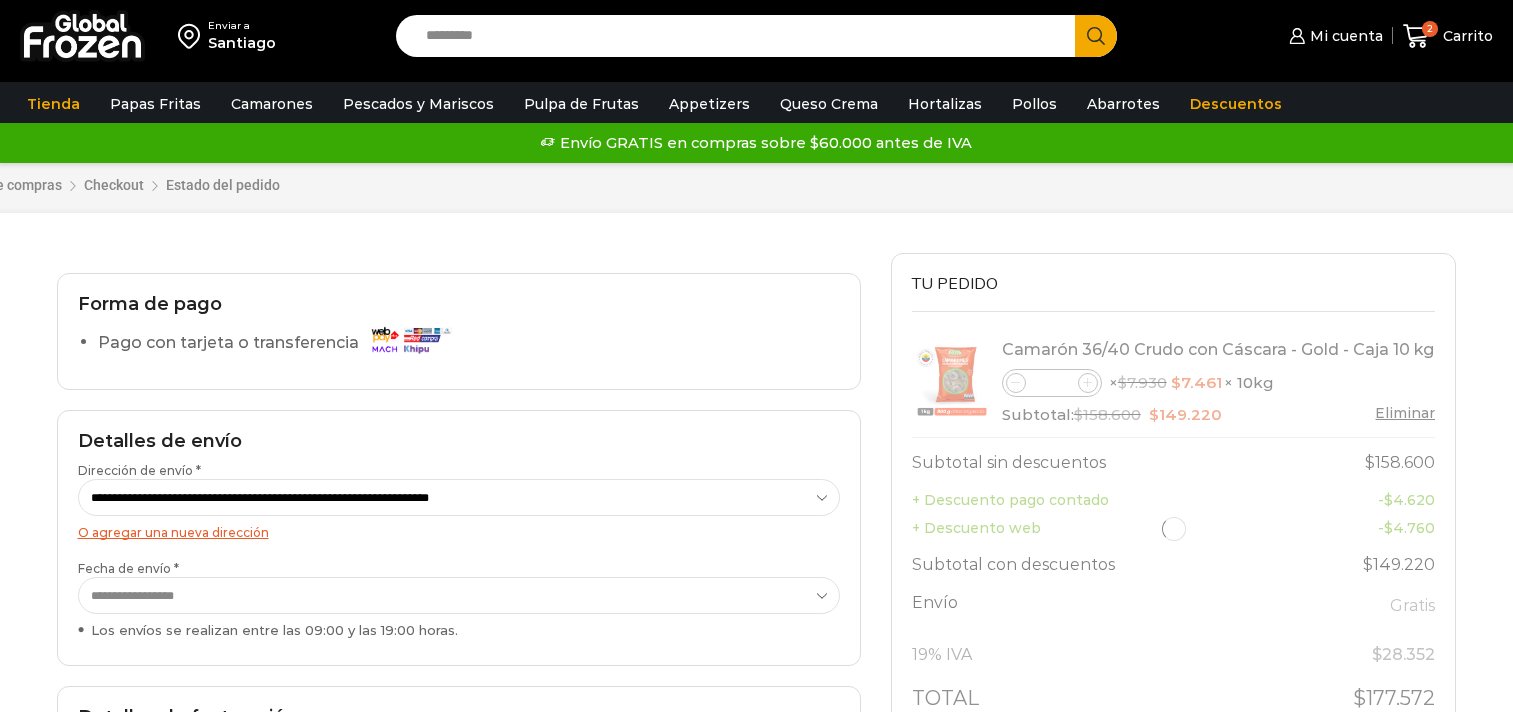 scroll, scrollTop: 0, scrollLeft: 0, axis: both 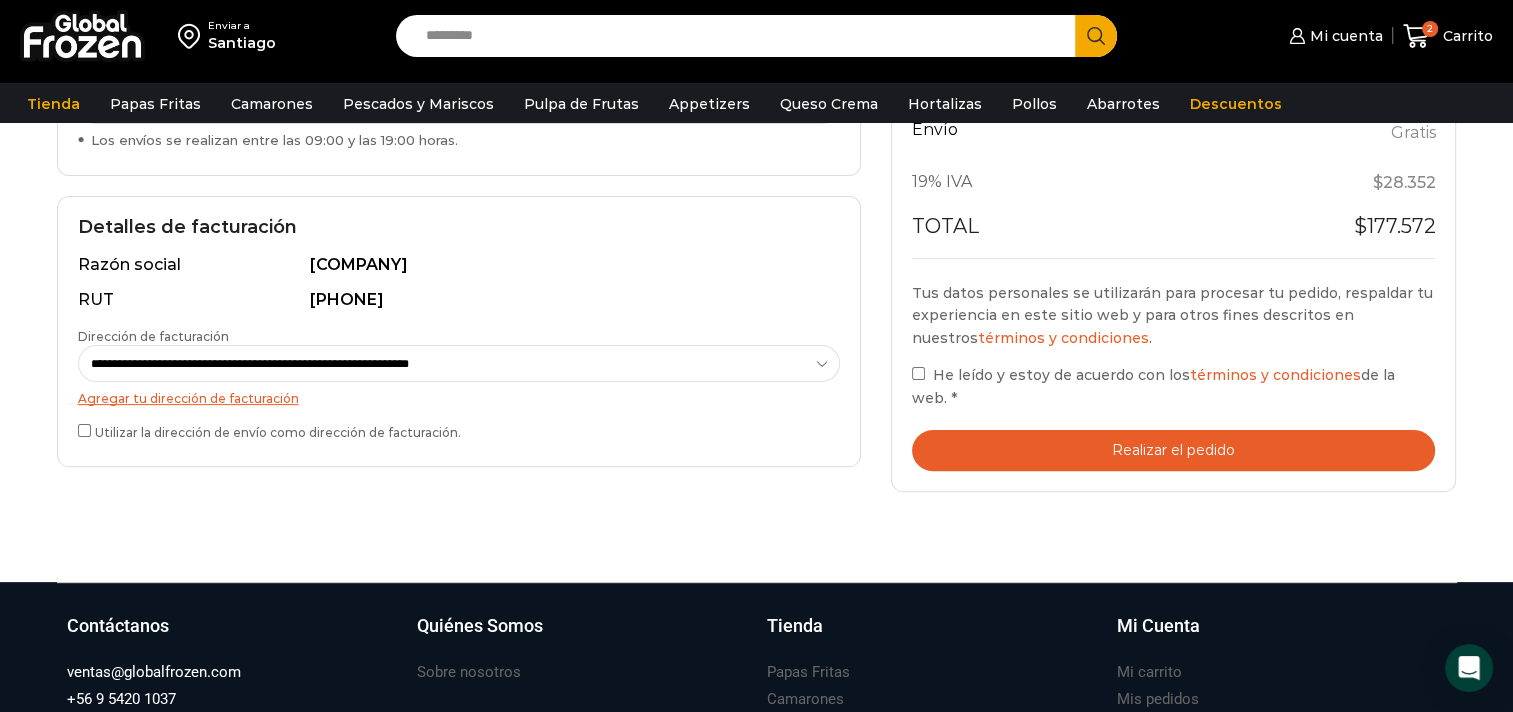 click on "Realizar el pedido" at bounding box center [1174, 450] 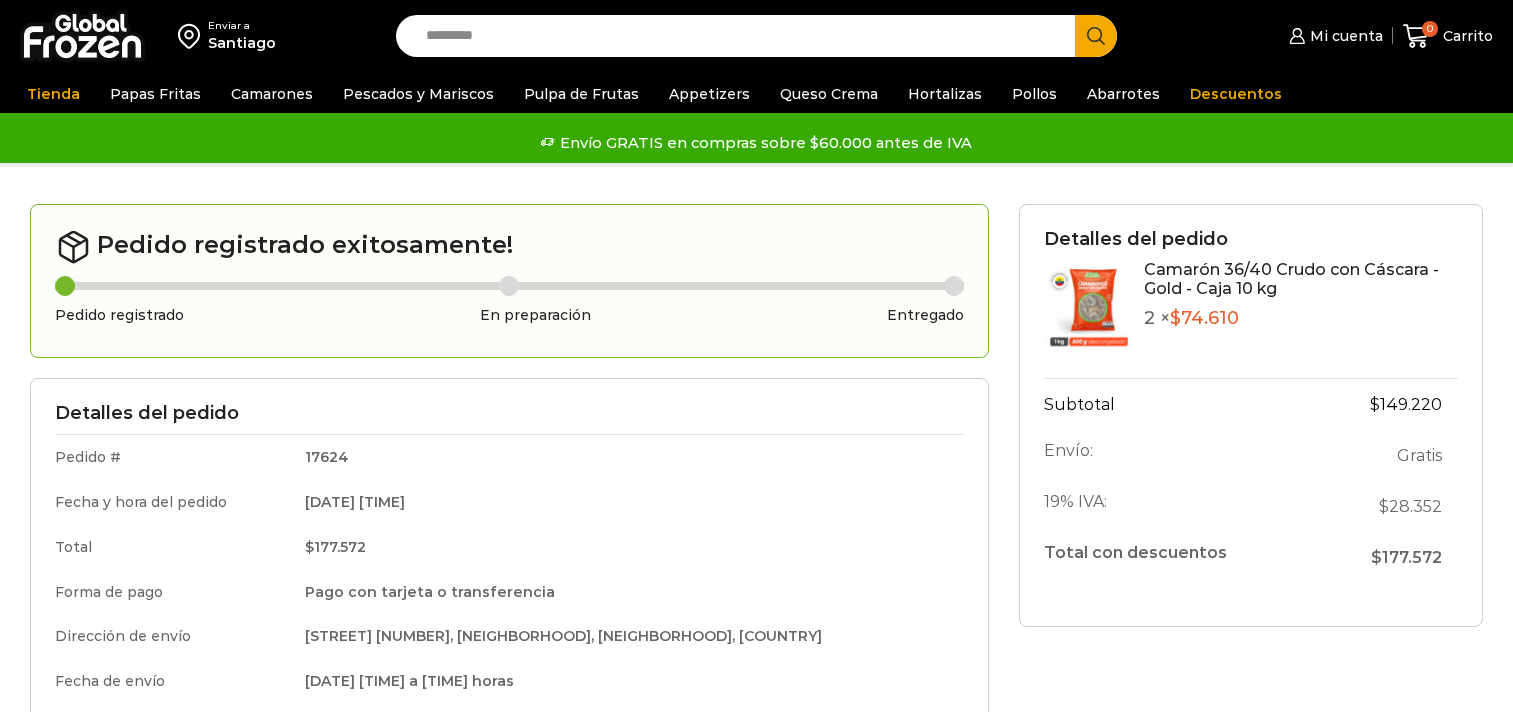 scroll, scrollTop: 0, scrollLeft: 0, axis: both 